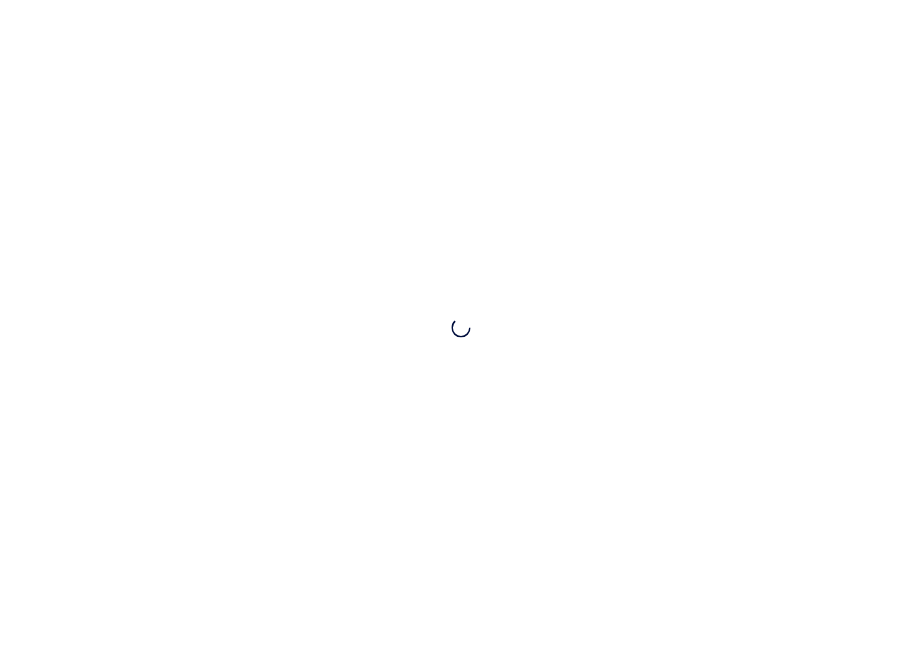 scroll, scrollTop: 0, scrollLeft: 0, axis: both 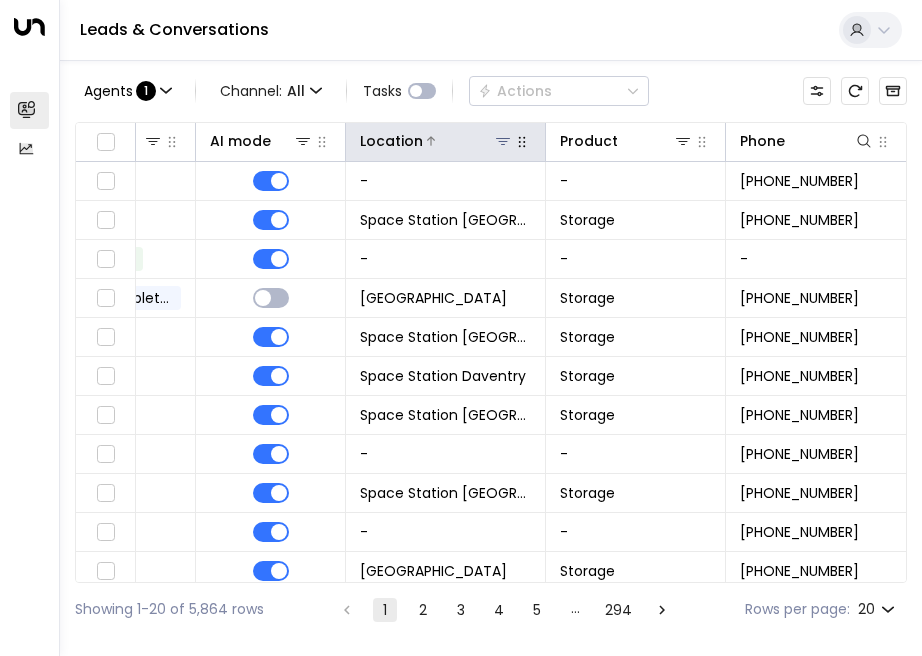 click at bounding box center (503, 141) 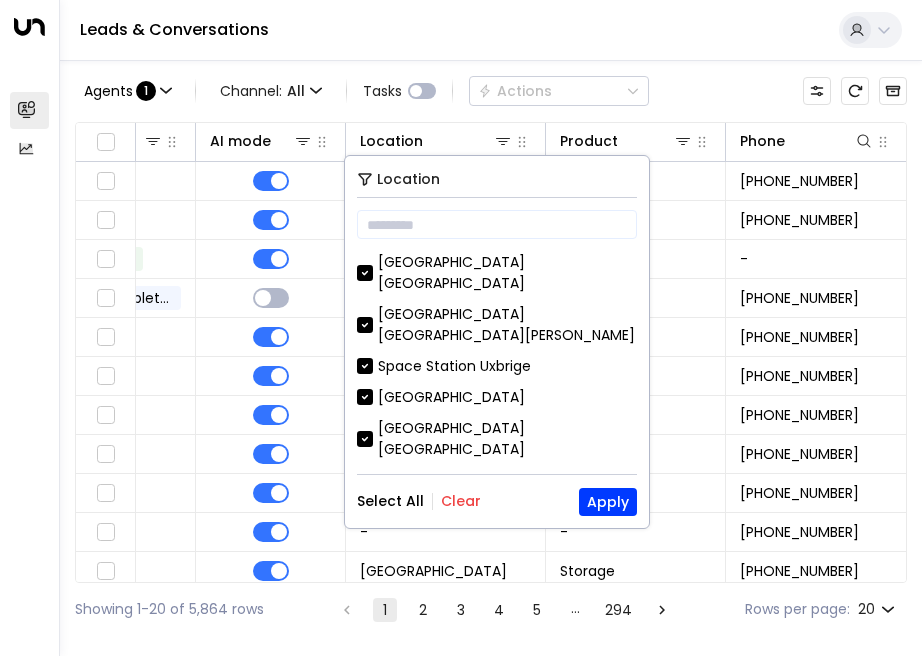 click on "Location ​       Space Station Kilburn       Space Station St Johns Wood       Space Station Uxbrige       Space Station Stirchley       Space Station Shrewsbury       Space Station Kings Heath       Space Station Slough       Space Station Handsworth       Space Station Swiss Cottage       Space Station Garretts Green       Space Station Isleworth       Space Station Castle Bromwich       Space Station Daventry       Space Station Godalming       Space Station Chiswick       Space Station Brentford       Kings Heath       Space Station Banbury       Space Station Doncaster       Space Station Uxbridge       Space Station Hall Green       Space Station Cricklewood       Space Station Wakefield       Space Station Solihull Select All Clear Apply" at bounding box center [497, 342] 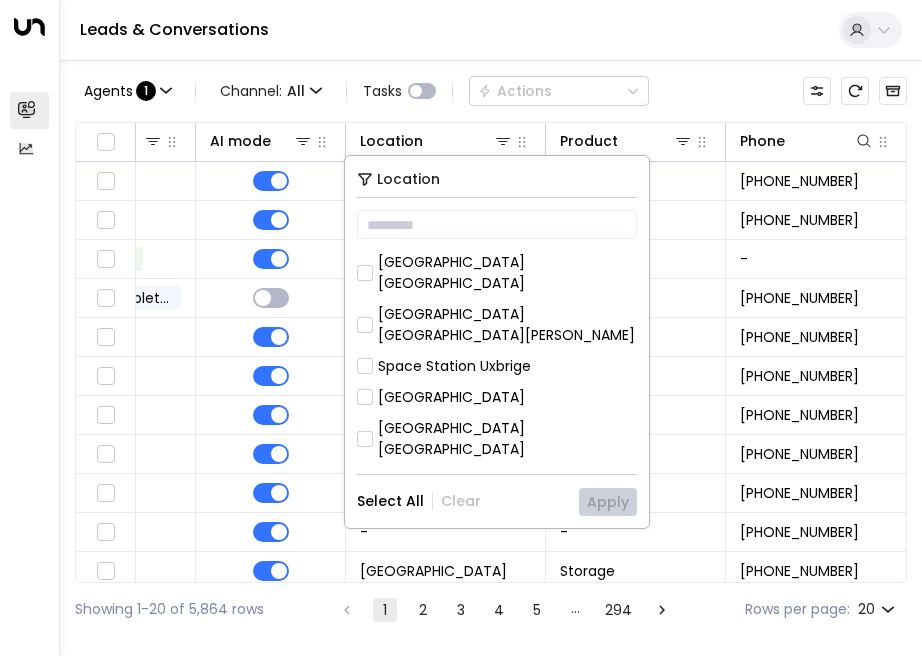 click on "[GEOGRAPHIC_DATA] [GEOGRAPHIC_DATA]" at bounding box center [507, 491] 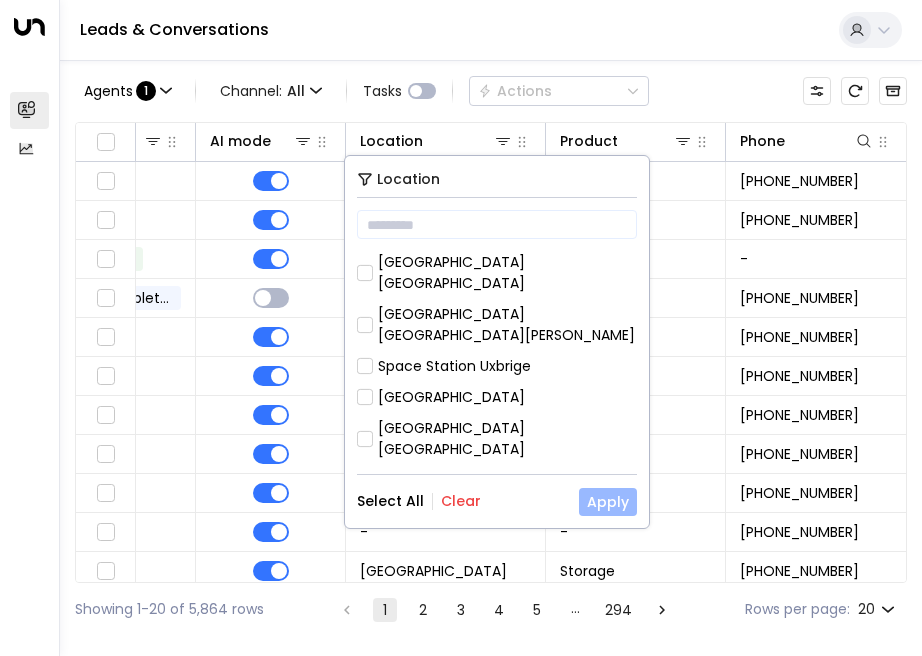 click on "Apply" at bounding box center [608, 502] 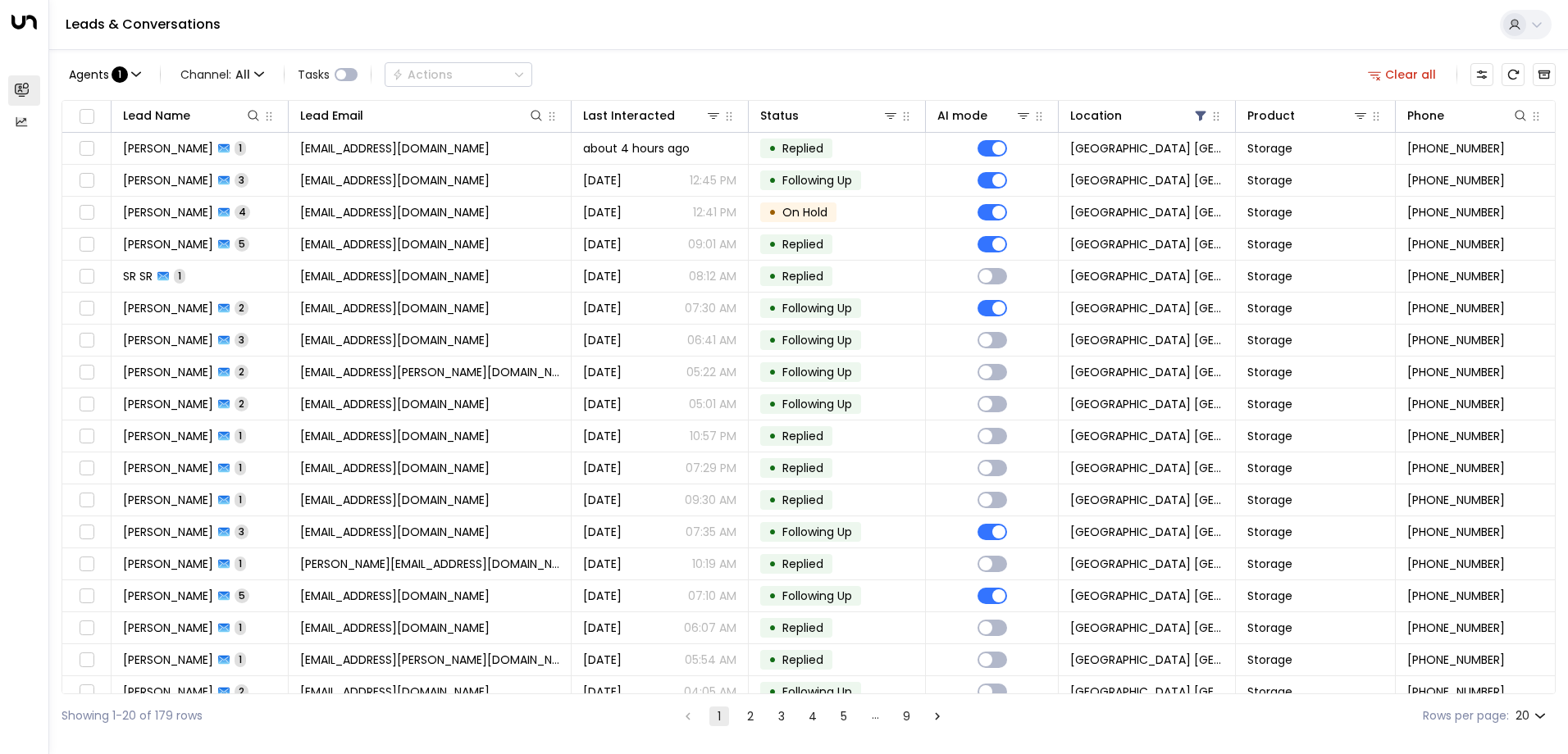 scroll, scrollTop: 0, scrollLeft: 0, axis: both 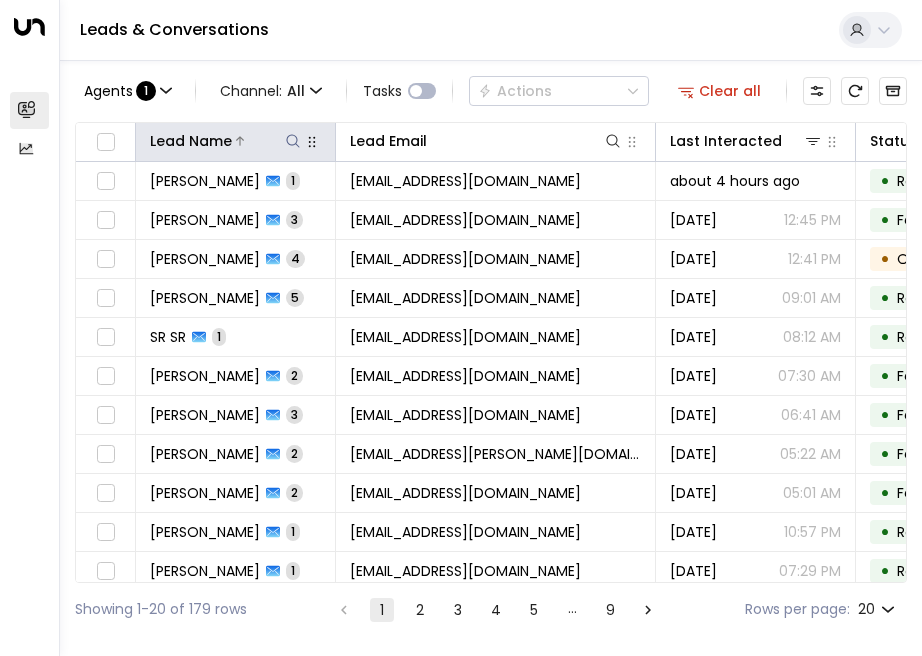 click 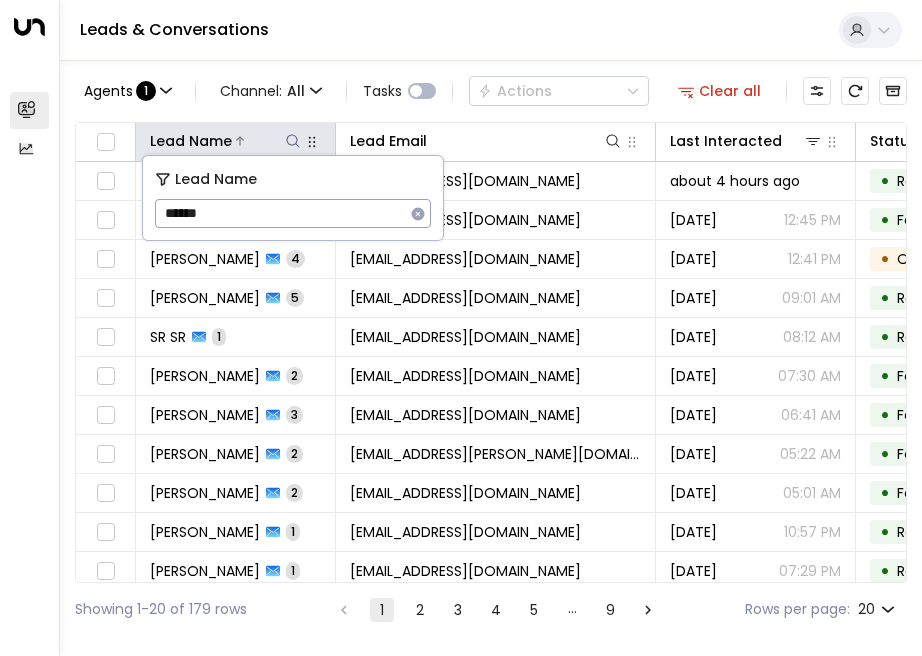 type on "******" 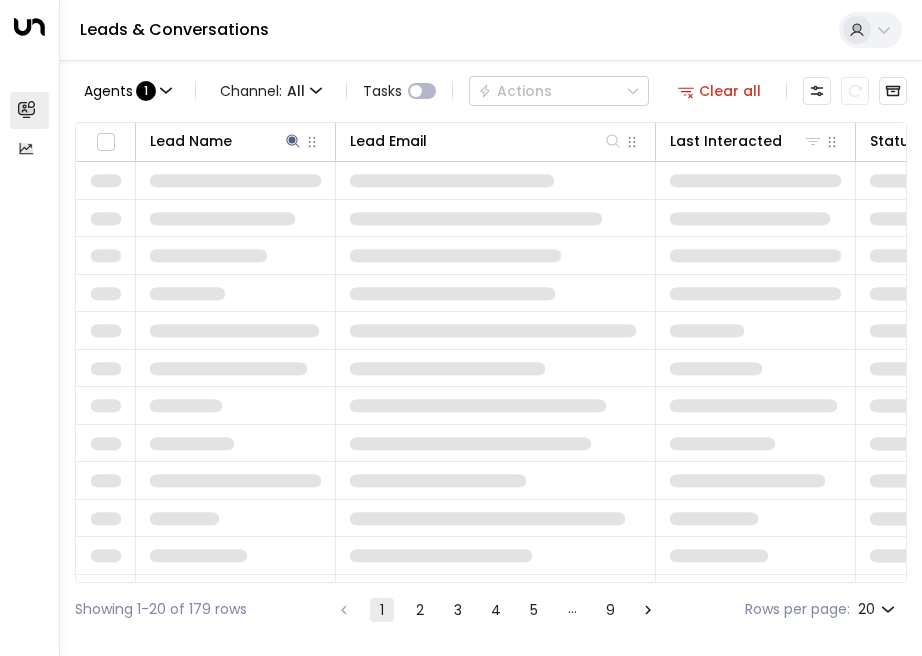 click on "Leads & Conversations" at bounding box center (491, 30) 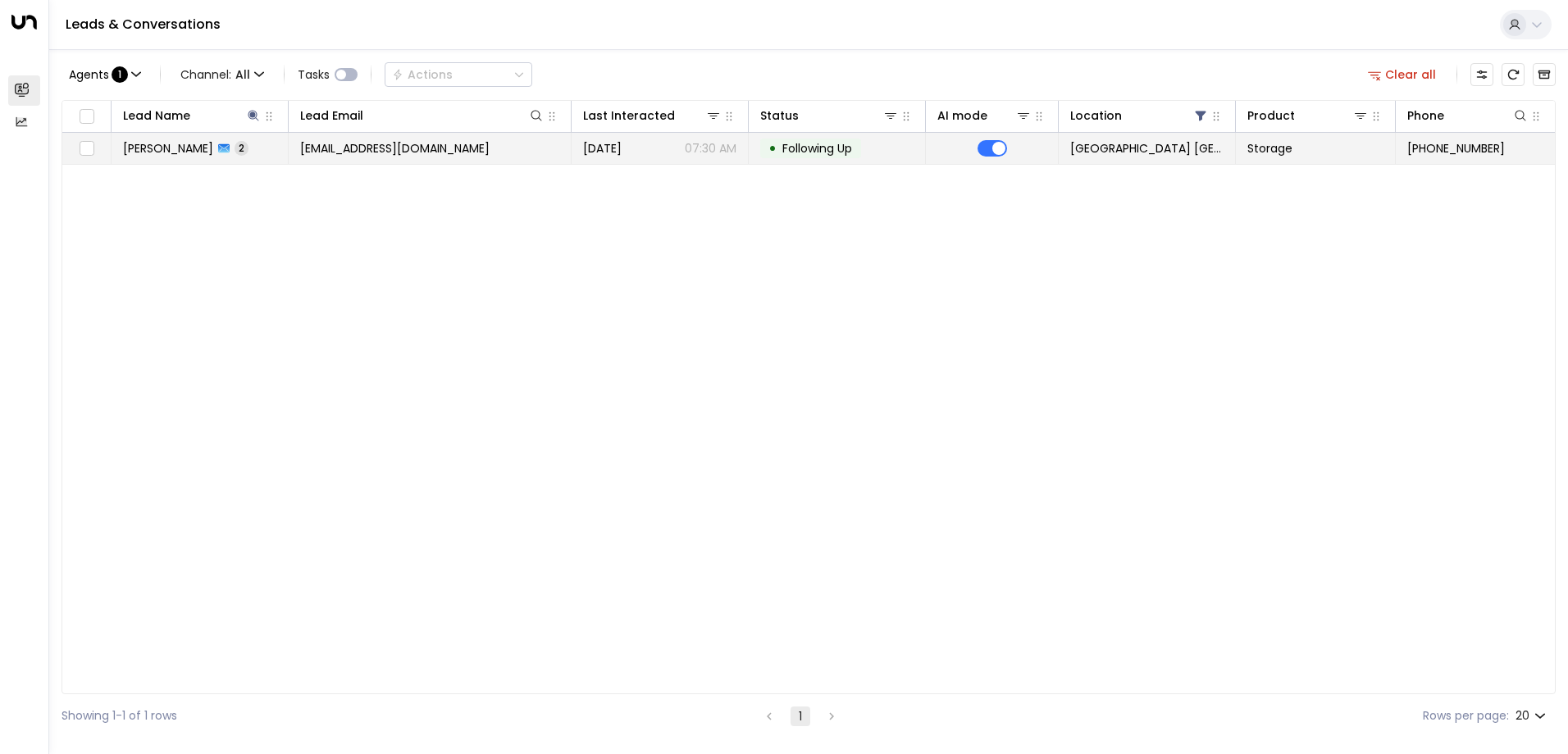 click on "• Following Up" at bounding box center [837, 148] 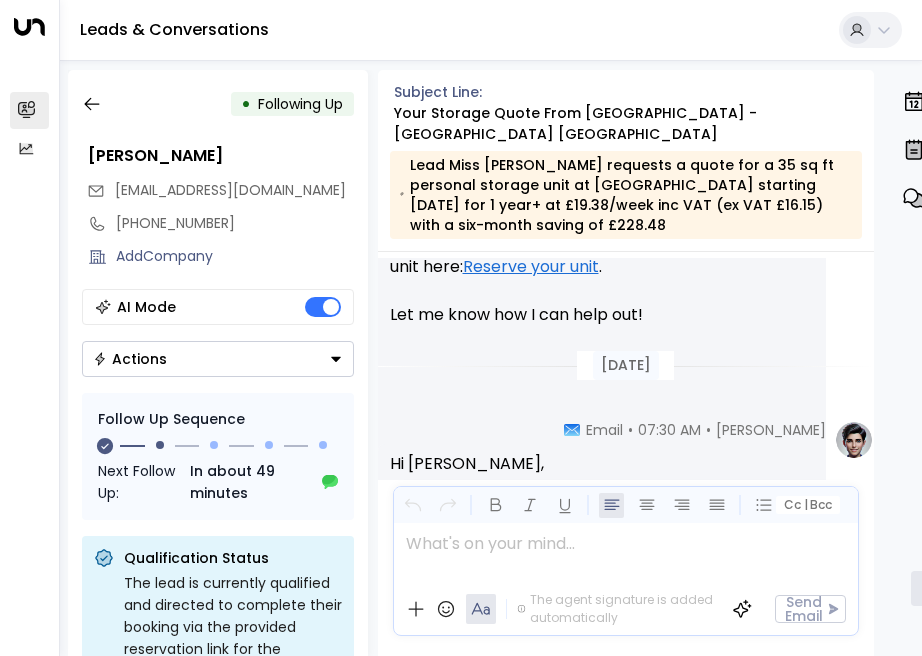 scroll, scrollTop: 1747, scrollLeft: 0, axis: vertical 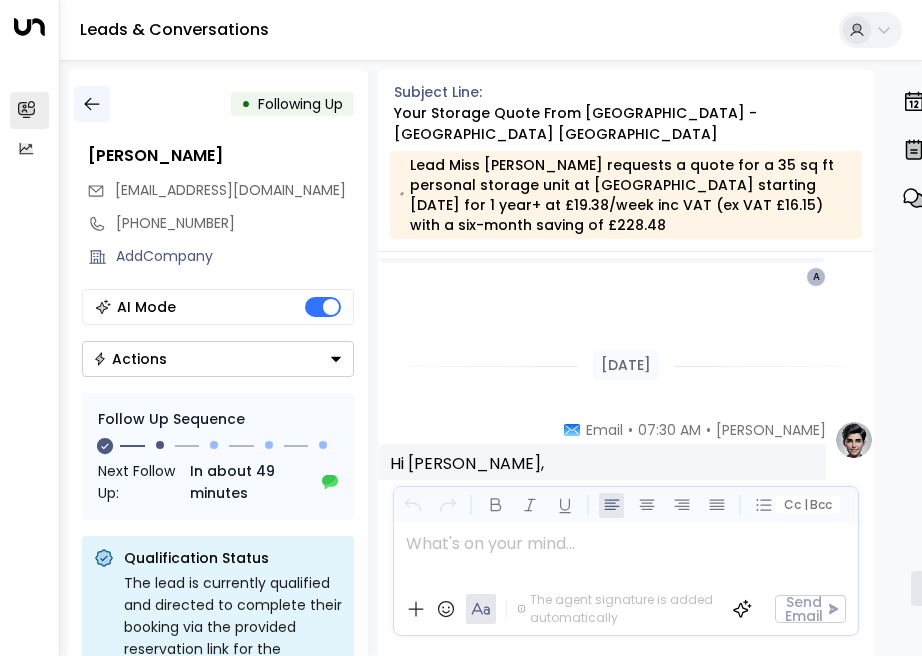 click 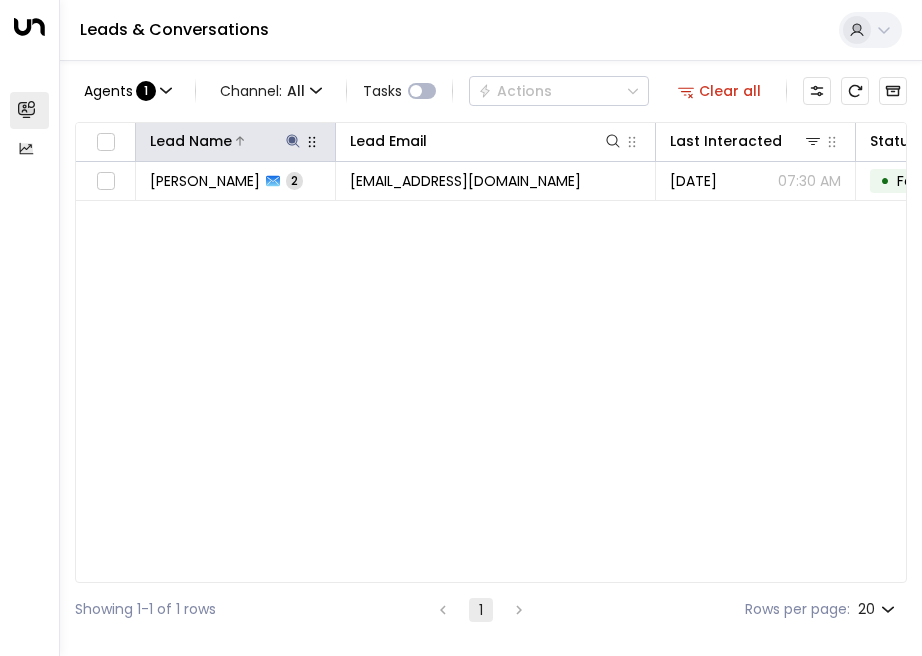 click 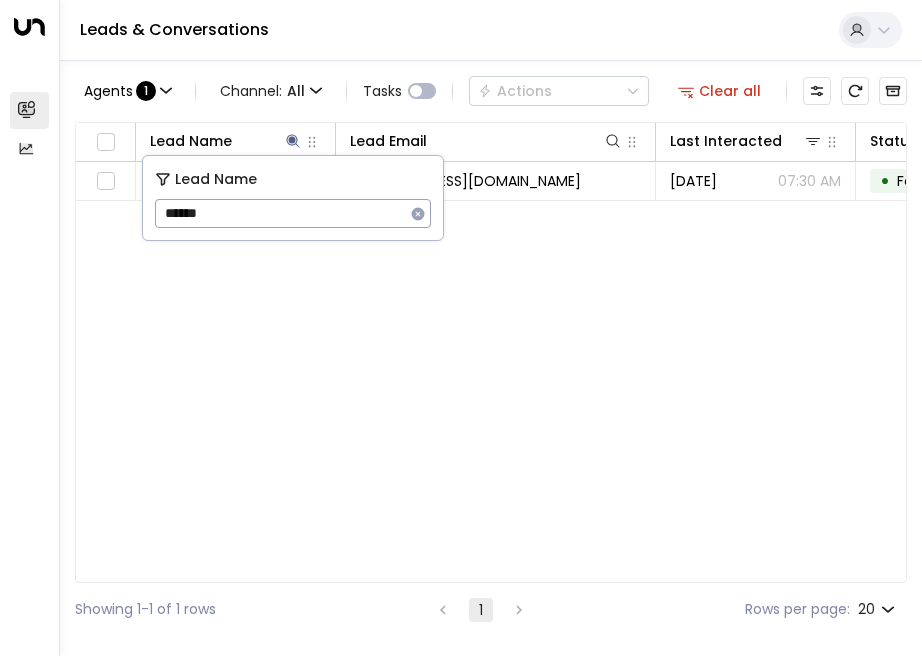drag, startPoint x: 265, startPoint y: 200, endPoint x: -202, endPoint y: 214, distance: 467.2098 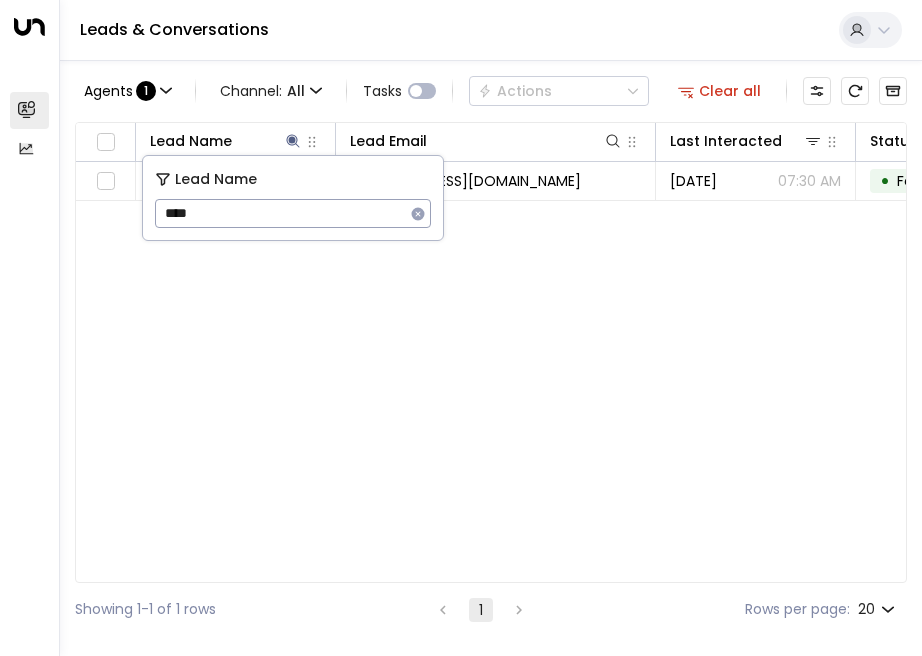 type on "****" 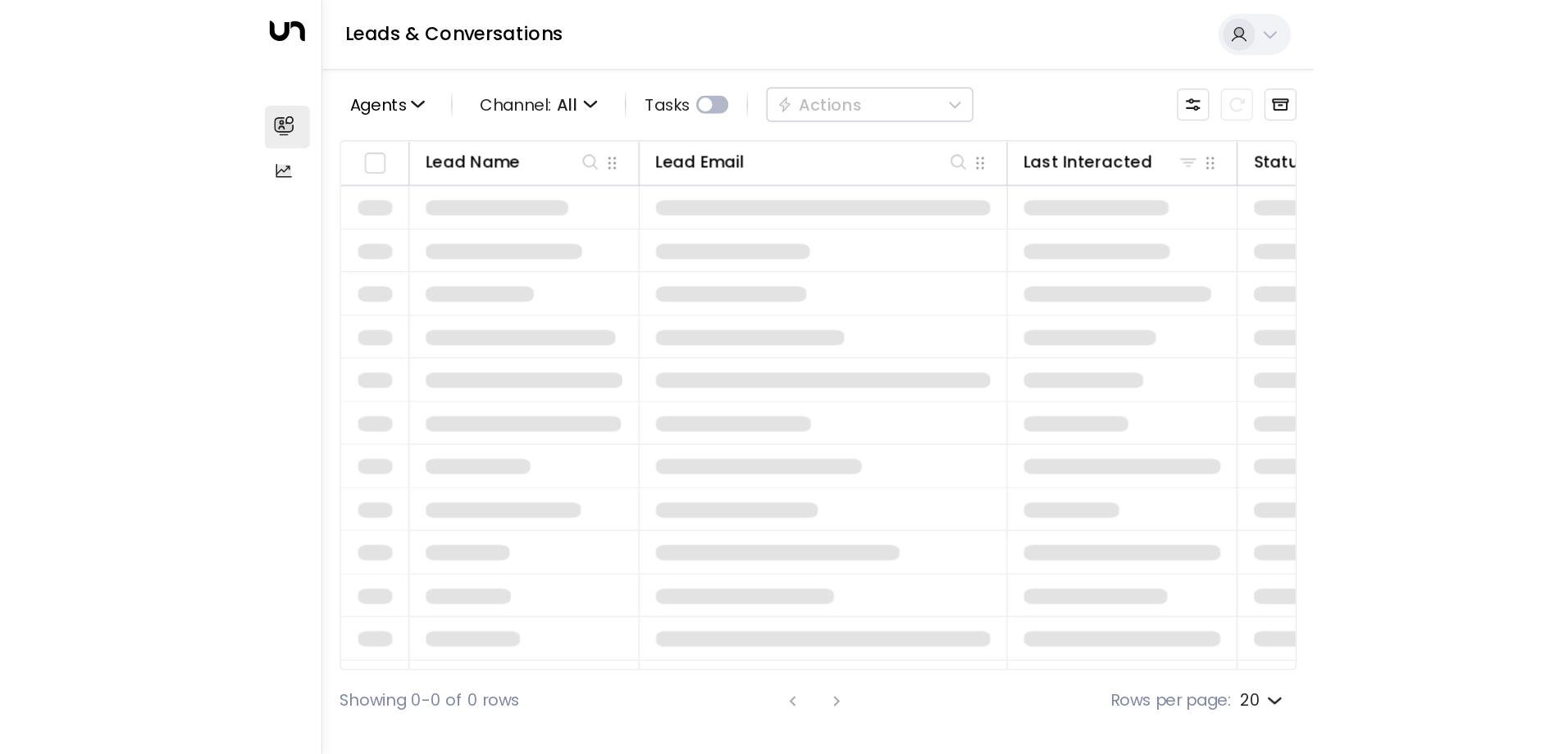 scroll, scrollTop: 0, scrollLeft: 0, axis: both 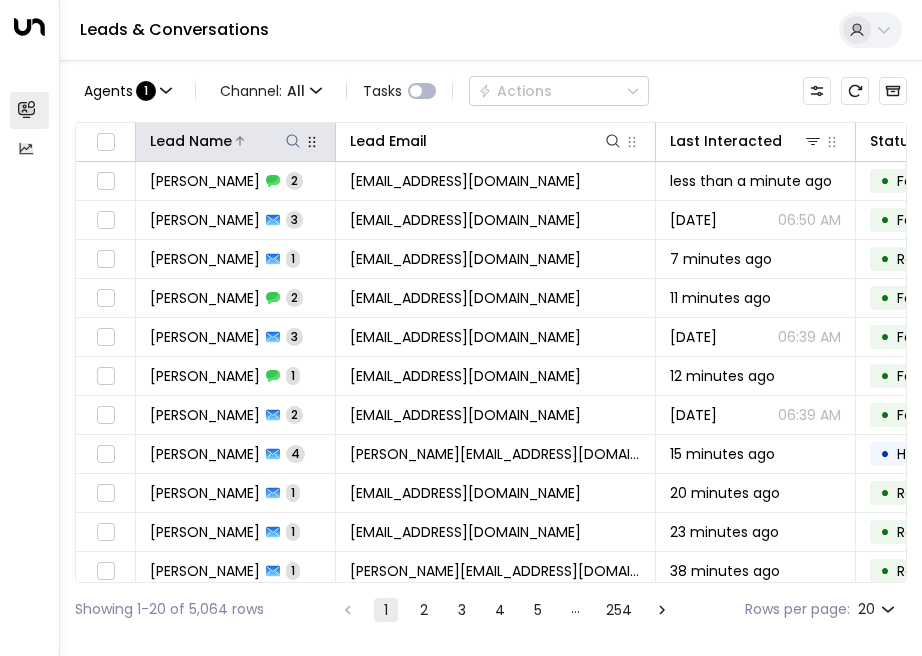 click 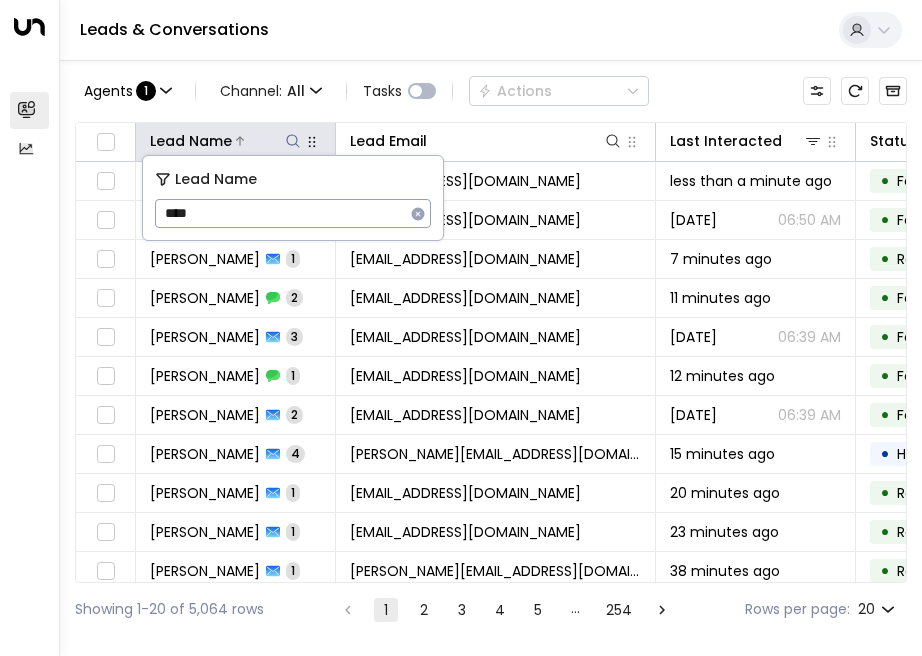 type on "****" 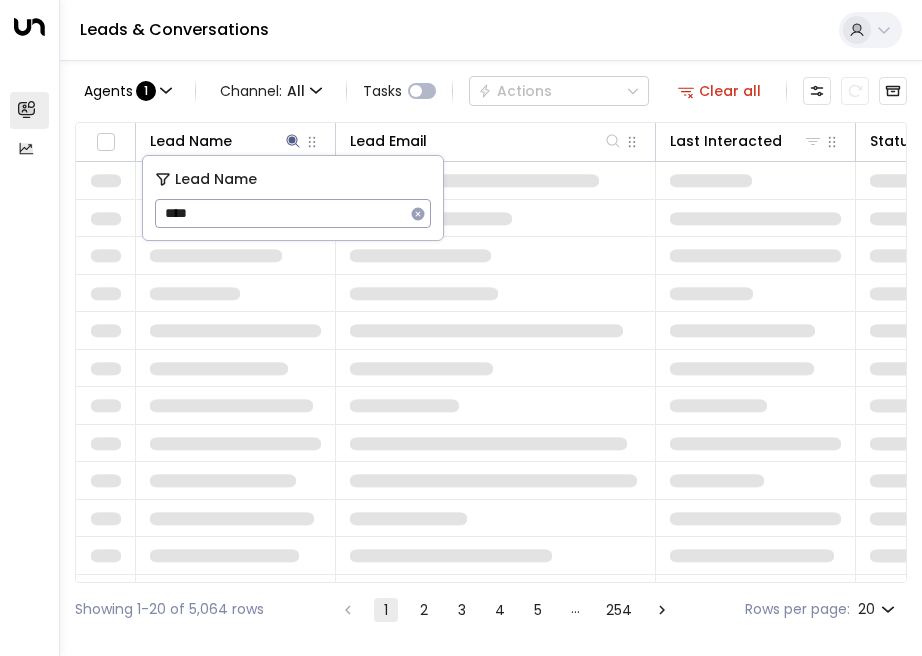 click on "Agents : 1 Channel: All Tasks   Actions Clear all" at bounding box center (491, 91) 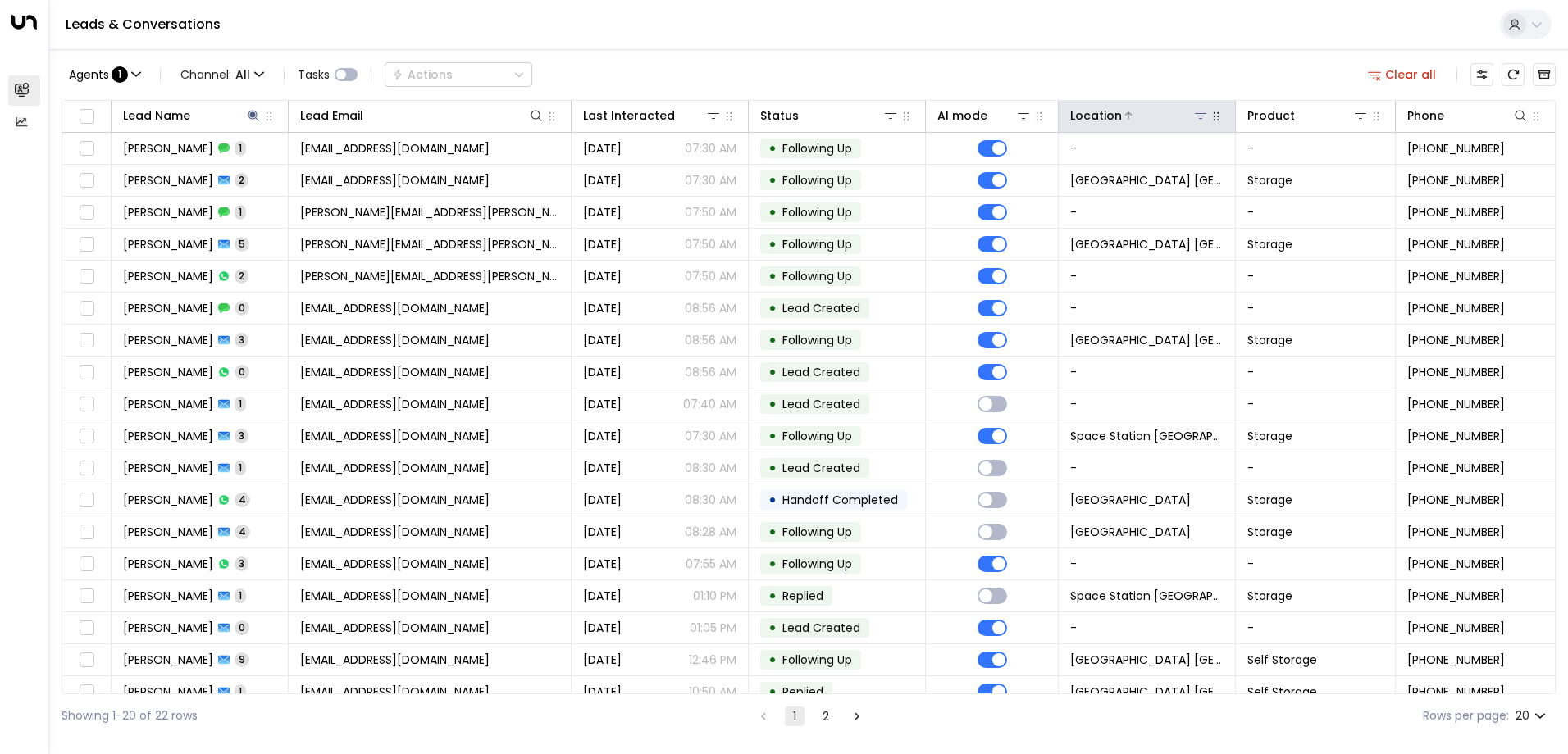 click 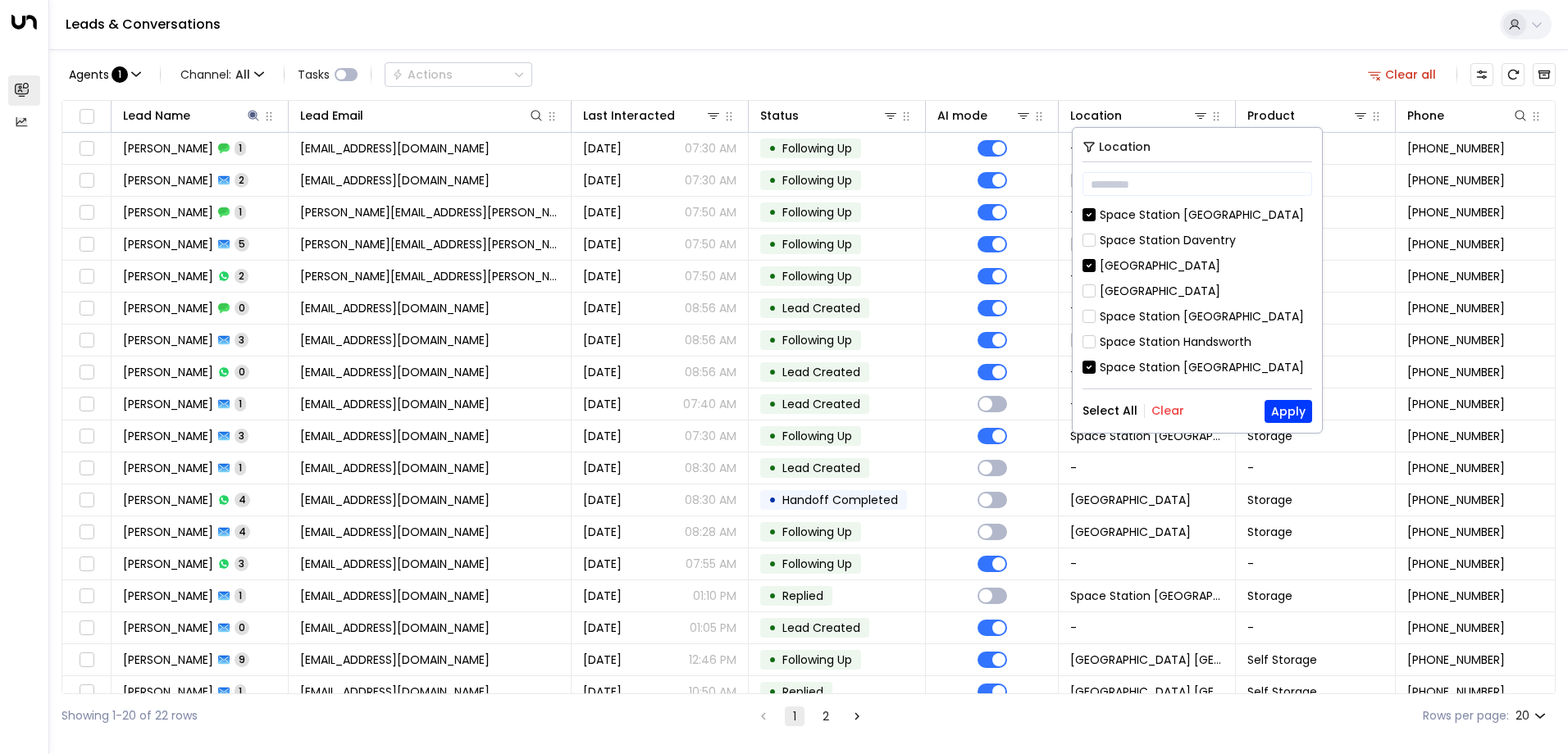 click on "Clear" at bounding box center (1168, 411) 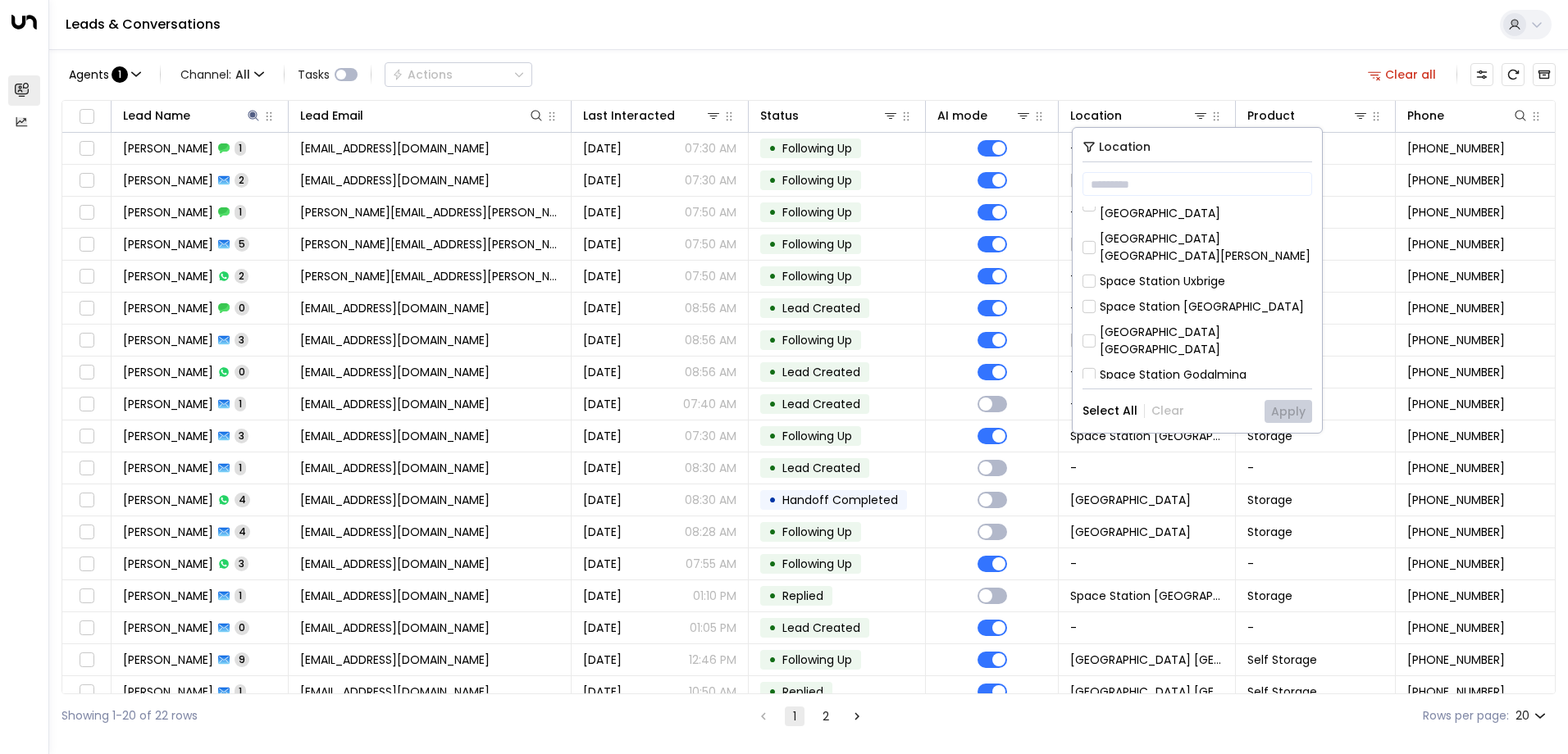 scroll, scrollTop: 328, scrollLeft: 0, axis: vertical 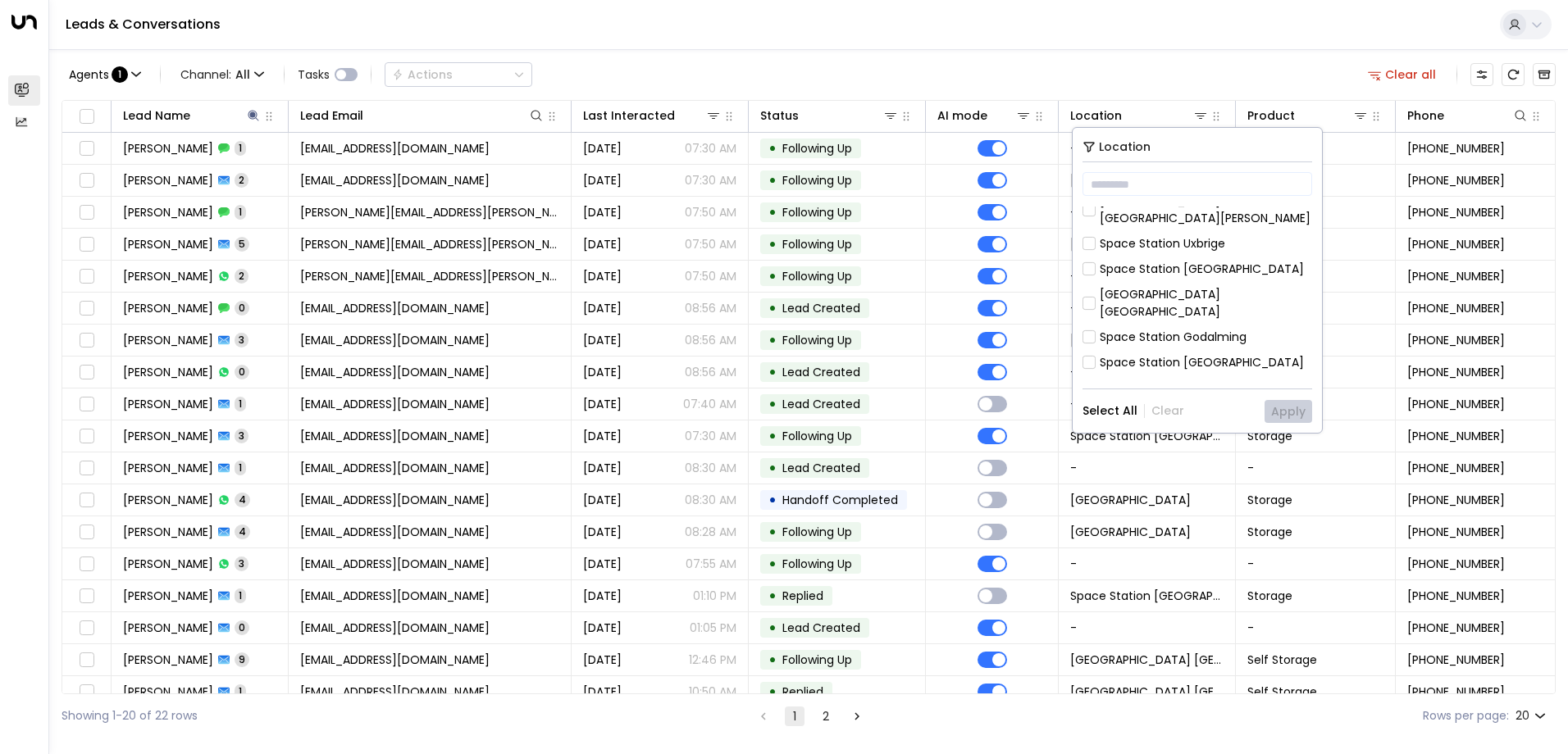 click on "[GEOGRAPHIC_DATA] [GEOGRAPHIC_DATA]" at bounding box center (1206, 303) 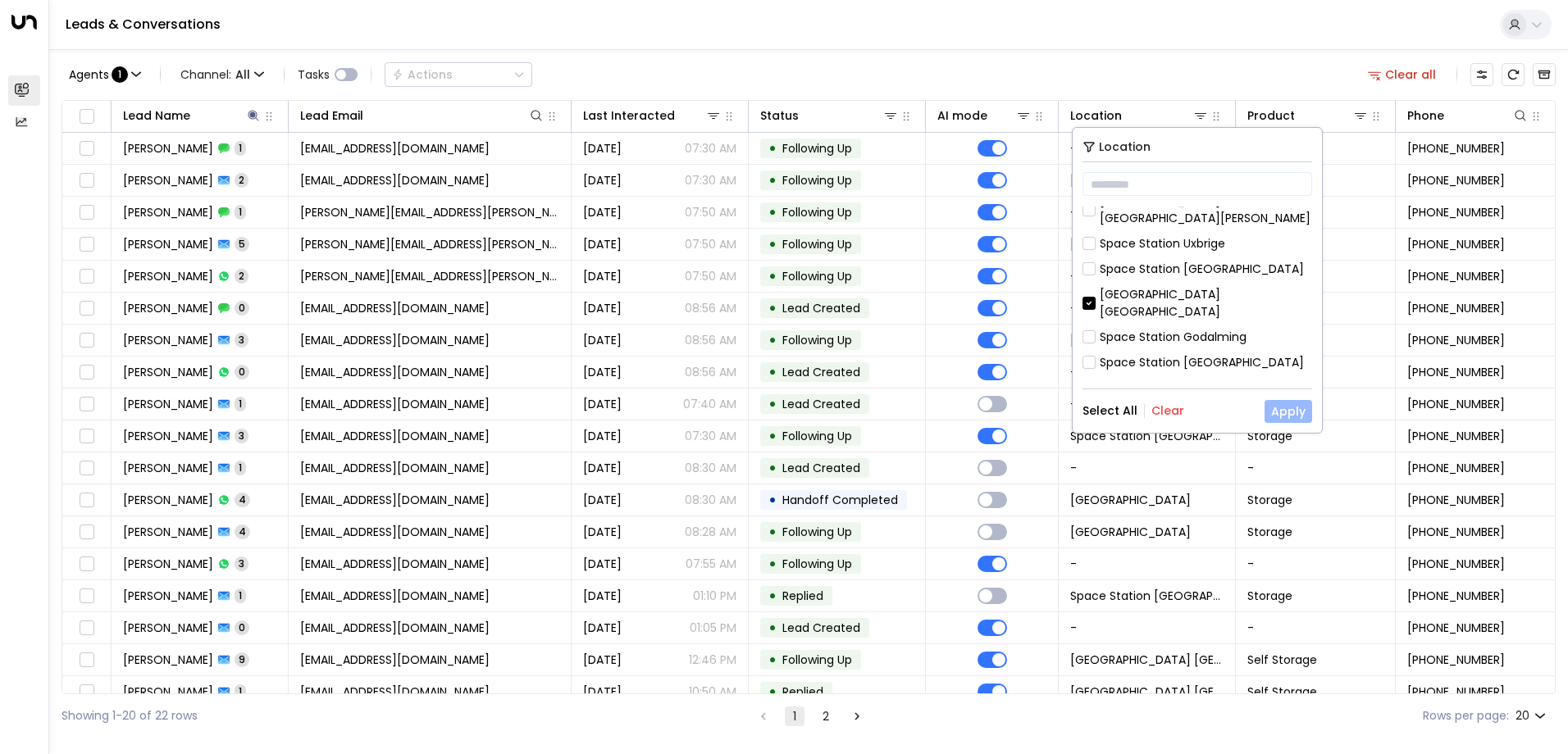 click on "Apply" at bounding box center [1288, 411] 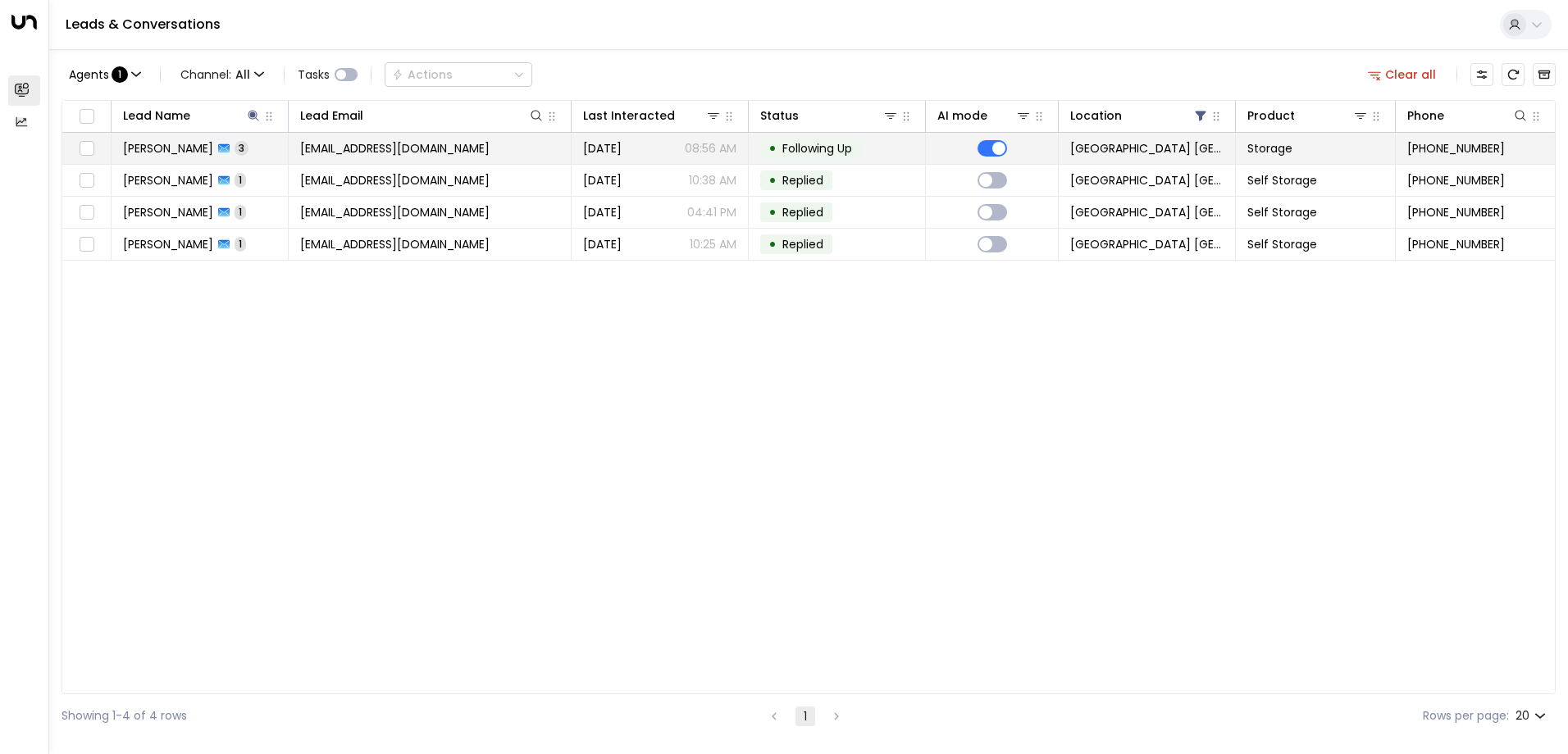 click on "[EMAIL_ADDRESS][DOMAIN_NAME]" at bounding box center (431, 148) 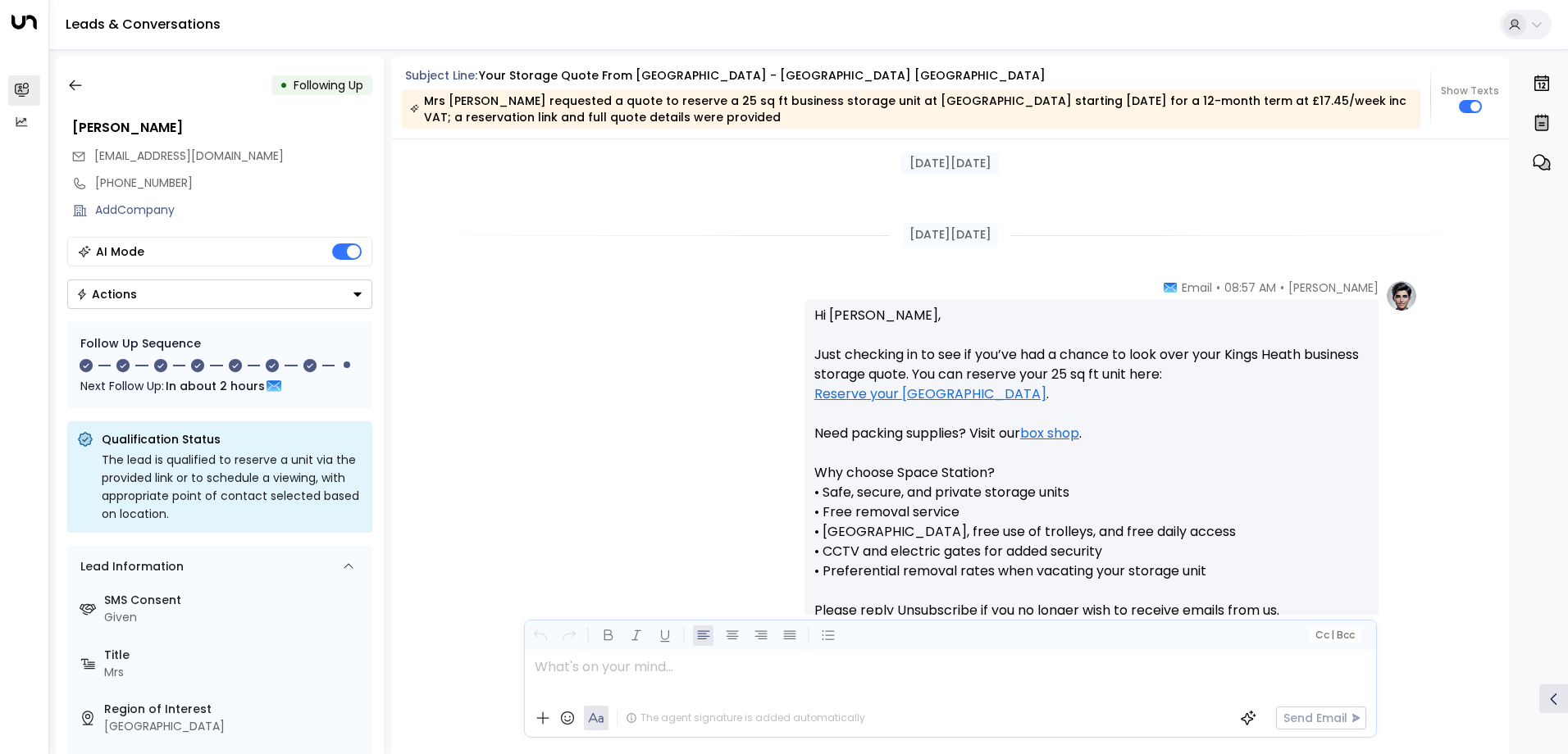 scroll, scrollTop: 1662, scrollLeft: 0, axis: vertical 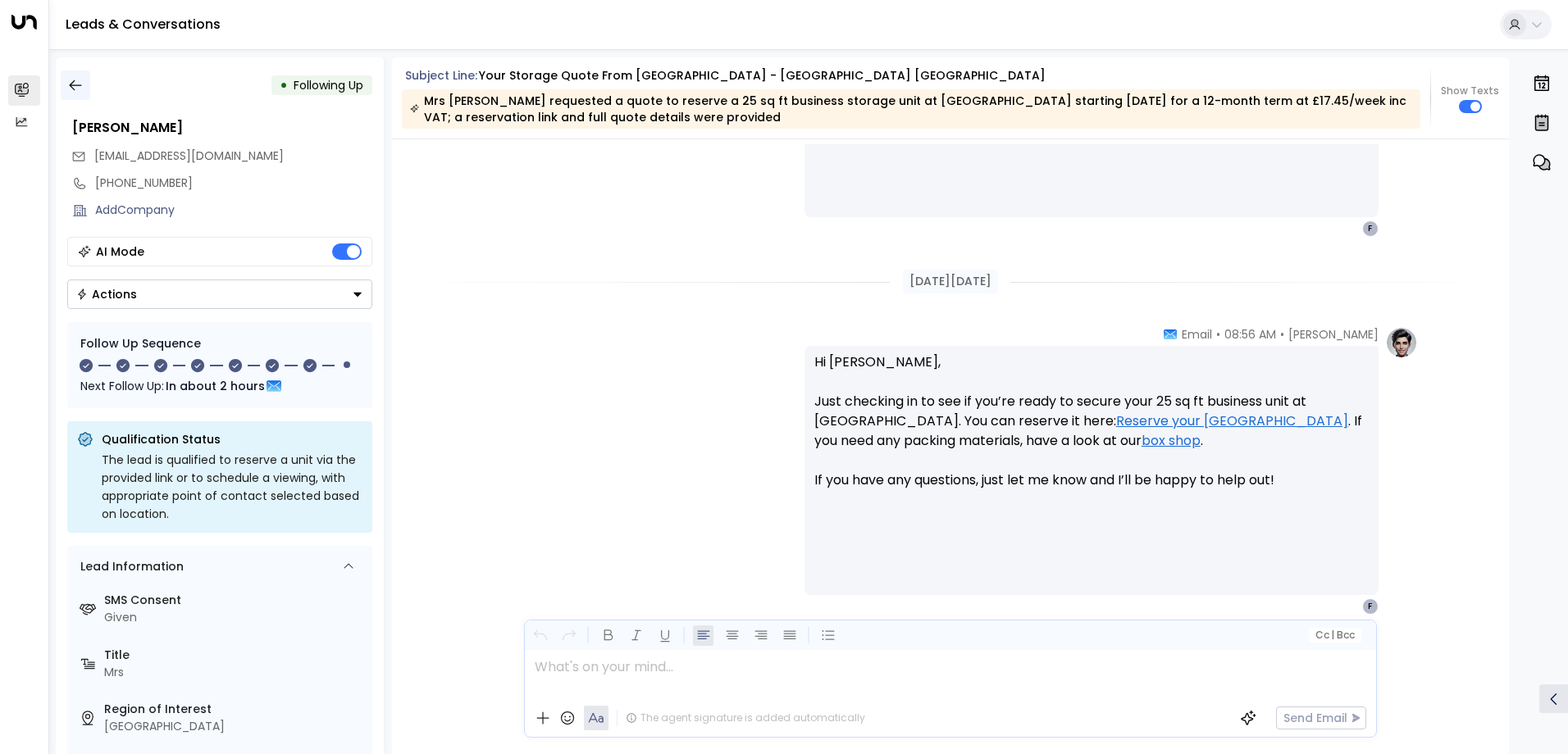 click 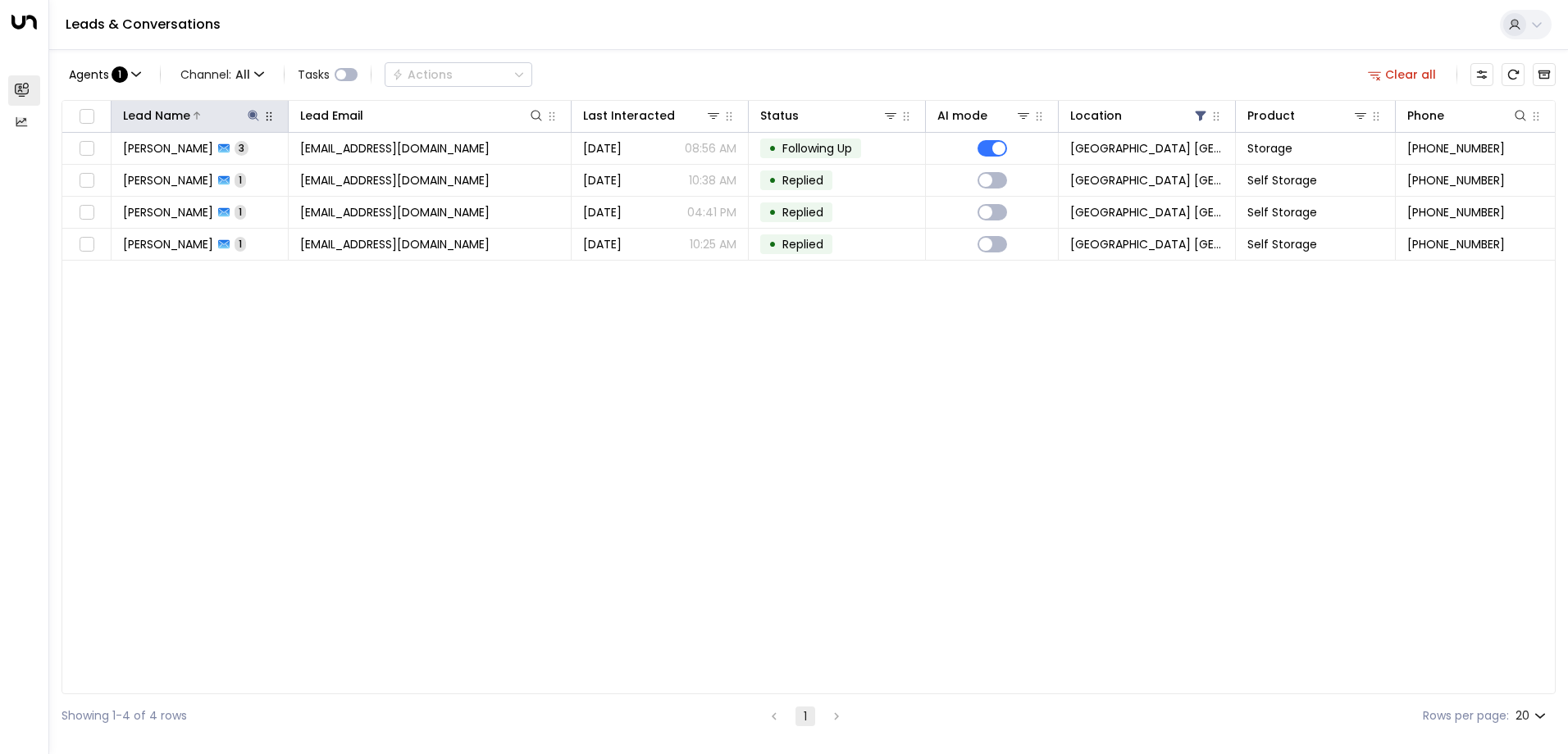 click 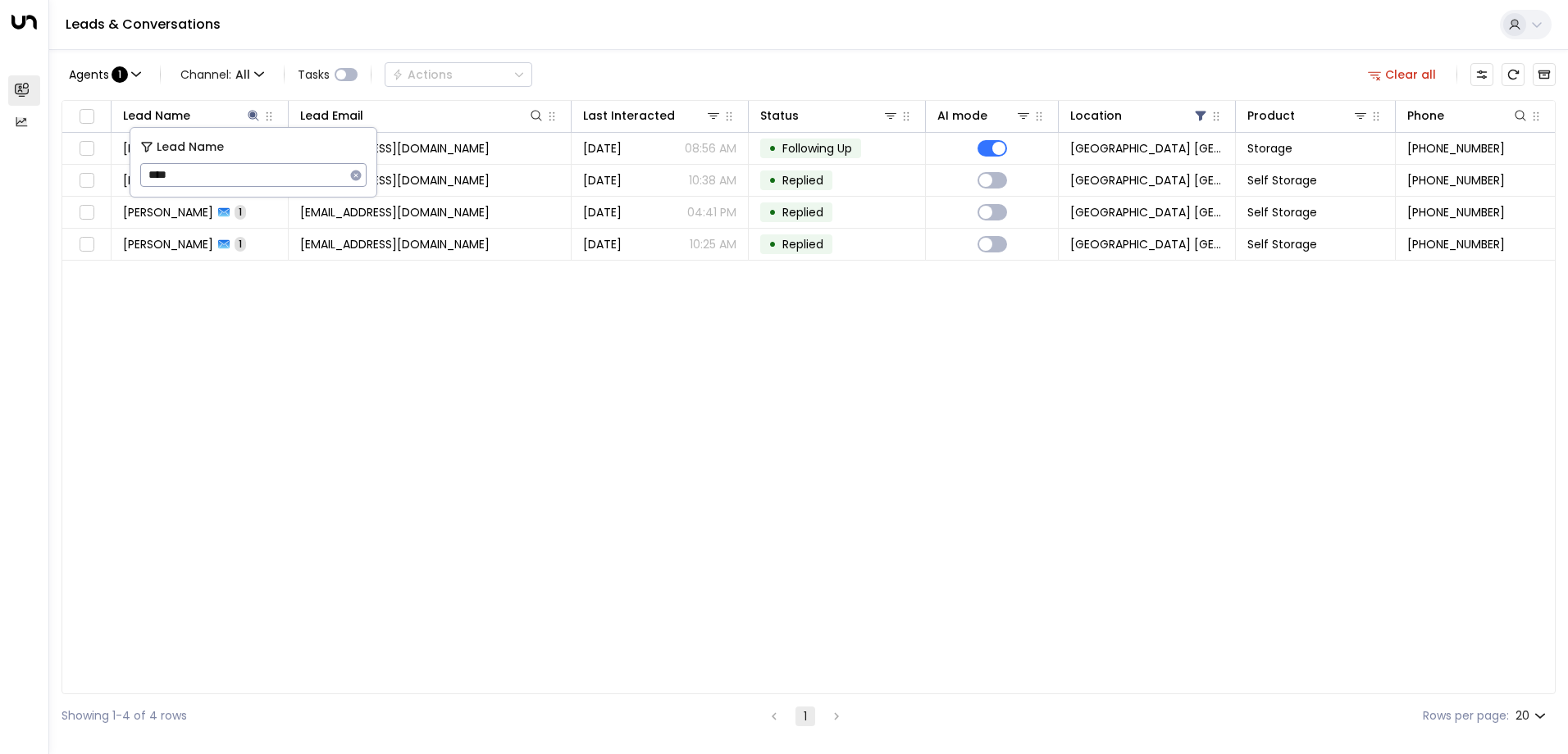 click 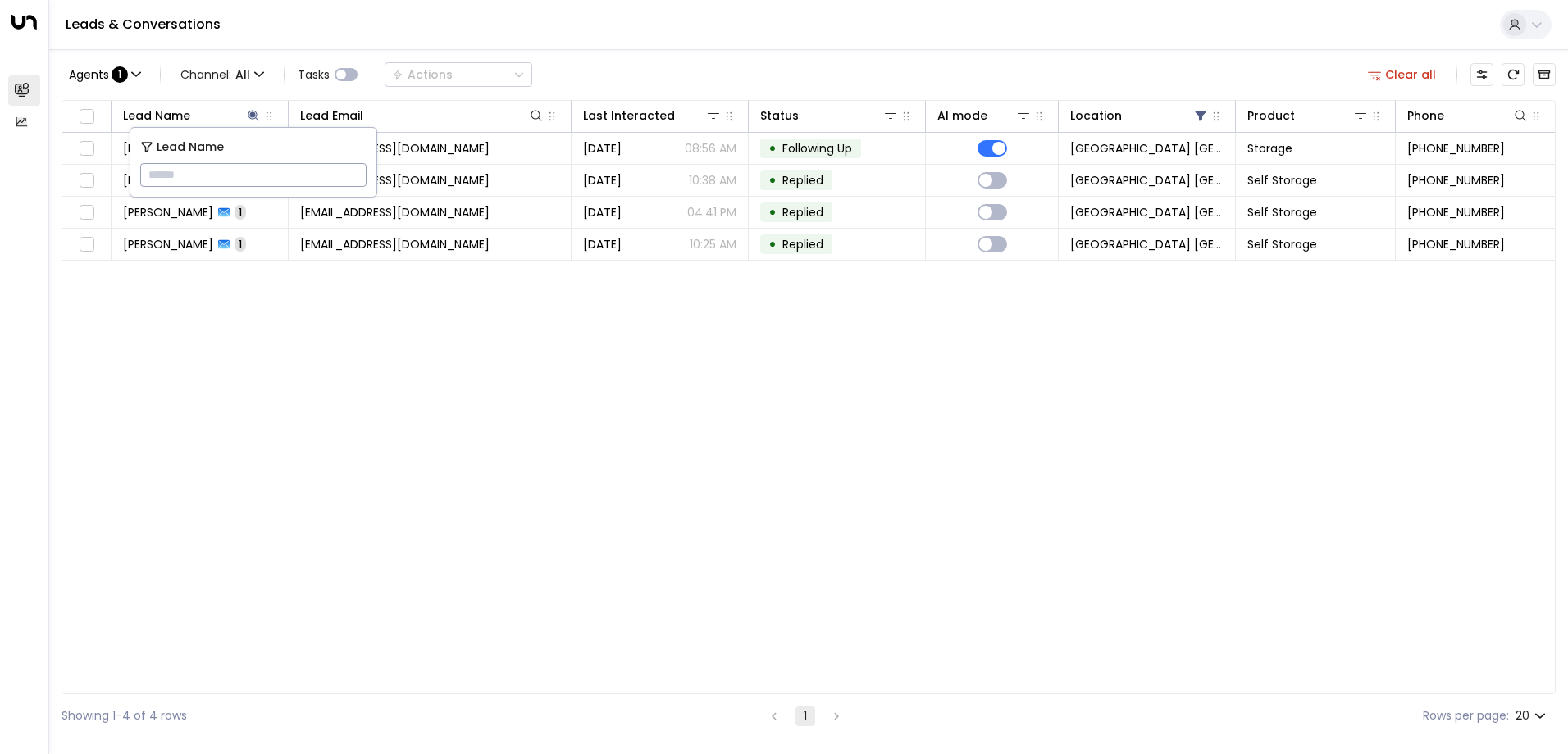 click on "Leads & Conversations" at bounding box center [809, 25] 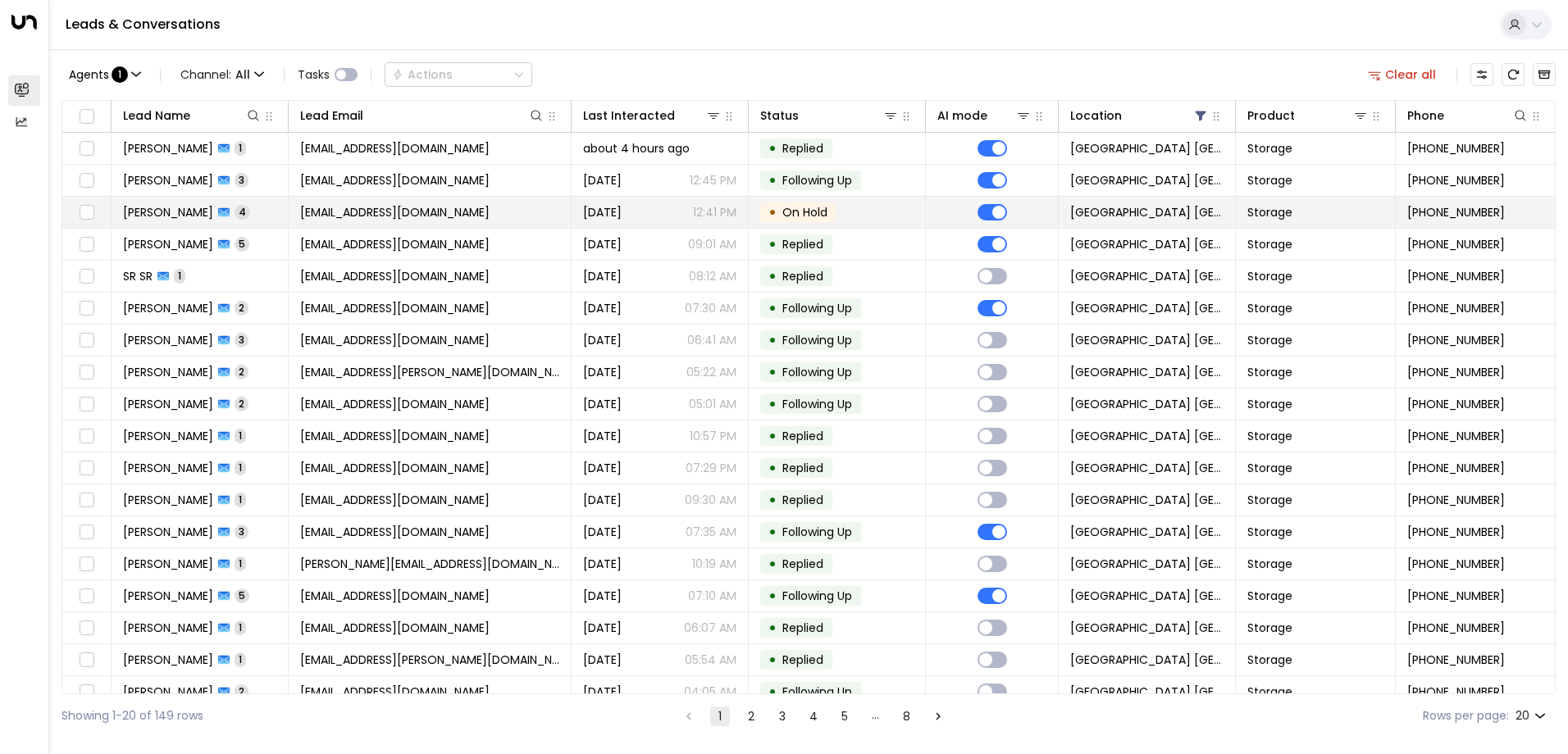 click on "• On Hold" at bounding box center (837, 212) 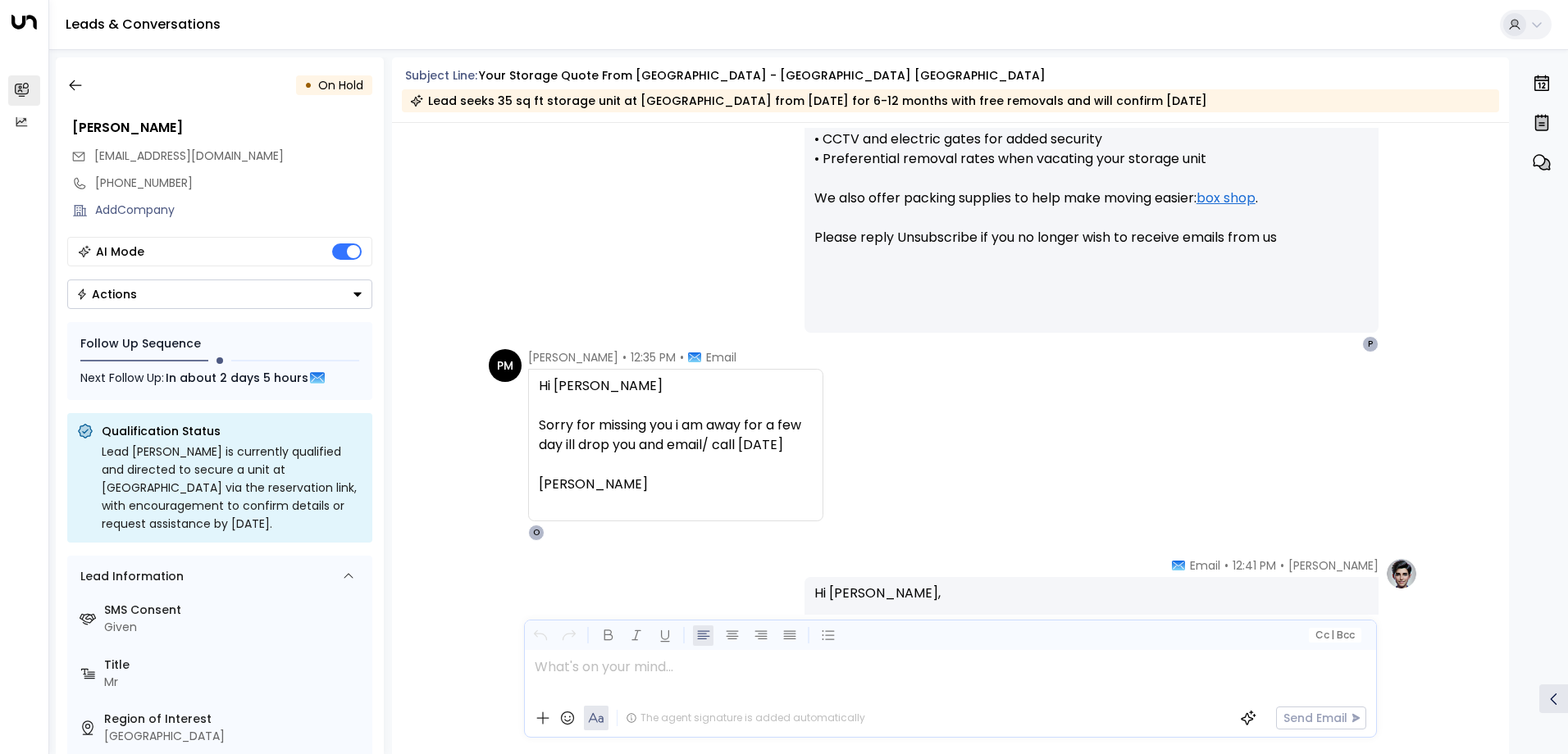 scroll, scrollTop: 1617, scrollLeft: 0, axis: vertical 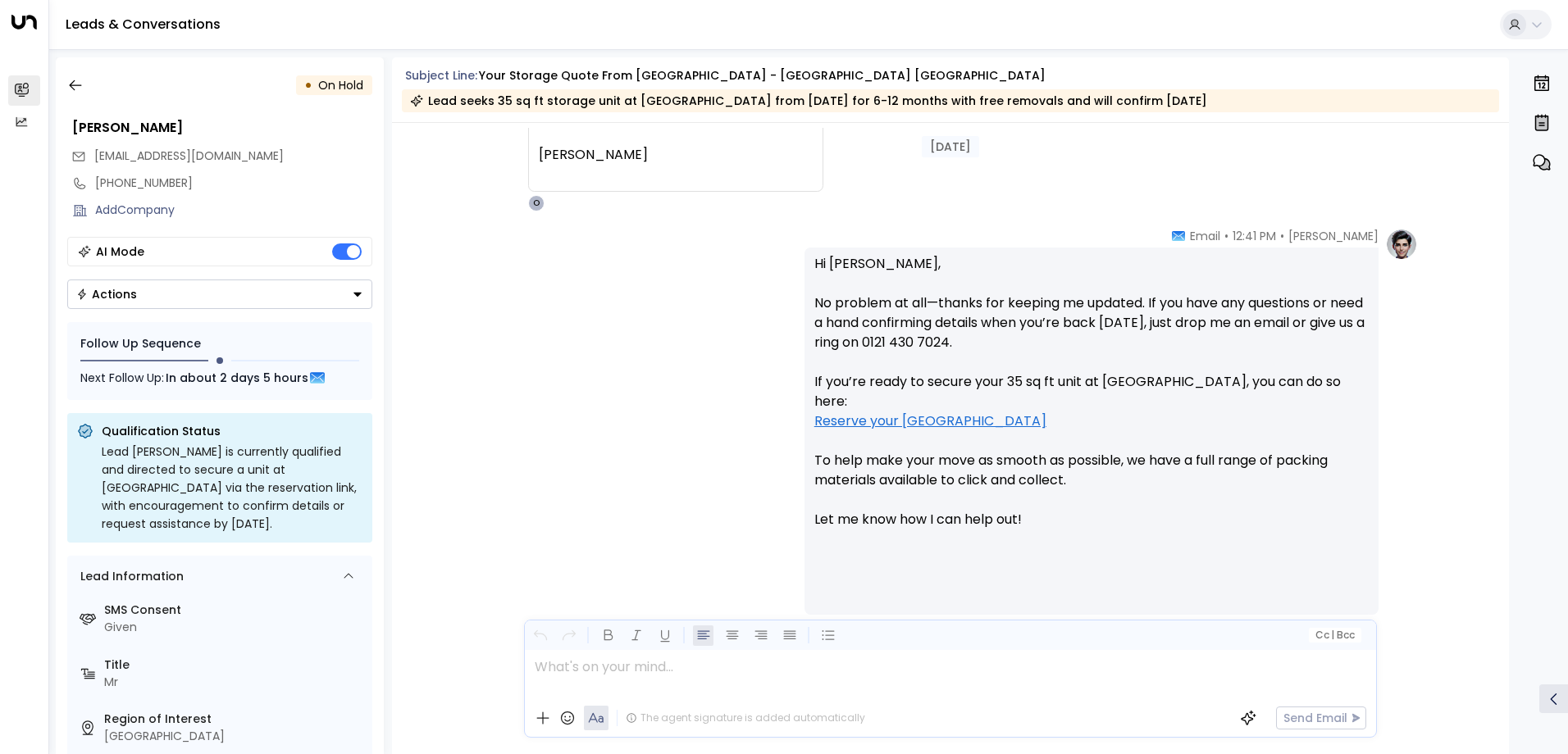 drag, startPoint x: 625, startPoint y: 216, endPoint x: 625, endPoint y: 403, distance: 187 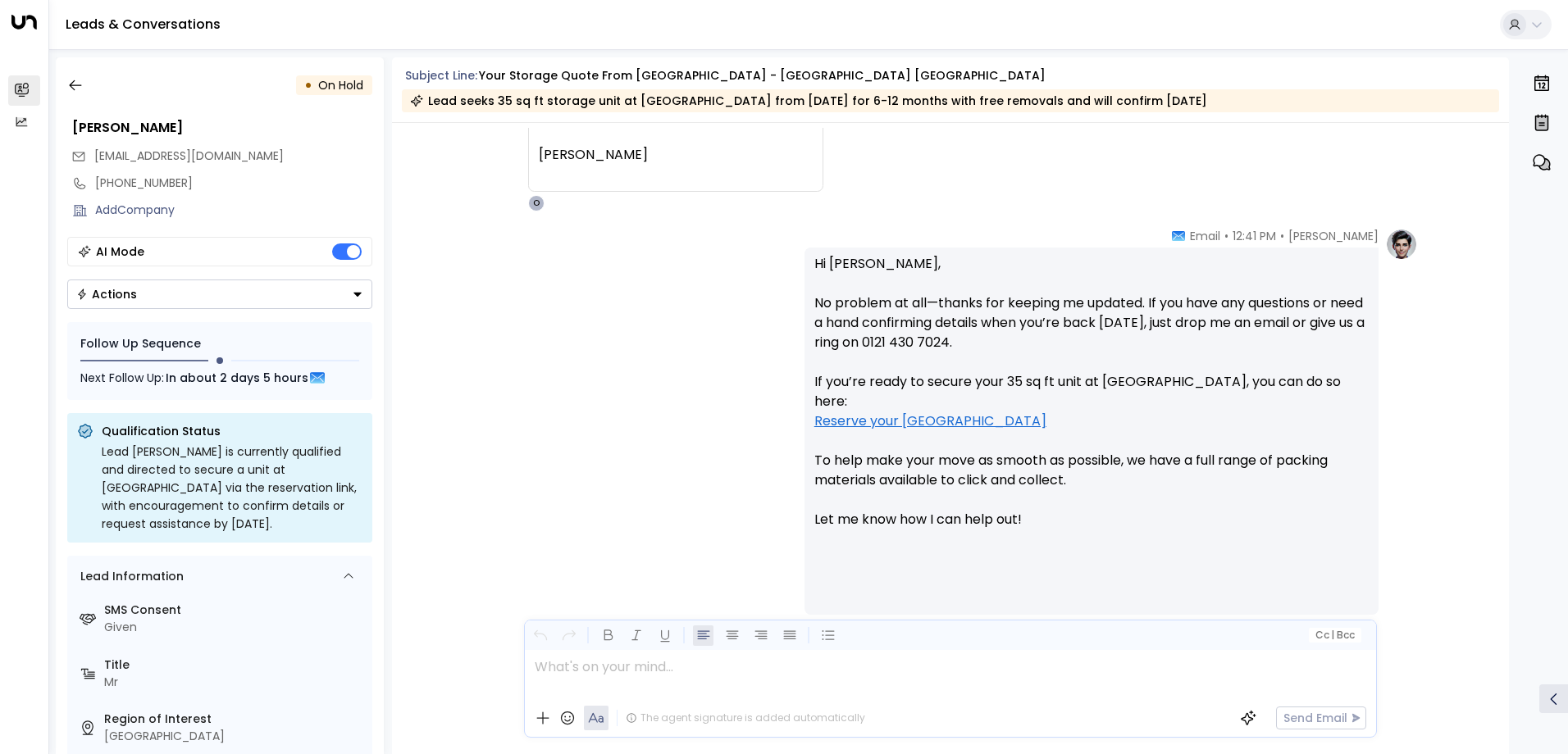 scroll, scrollTop: 1712, scrollLeft: 0, axis: vertical 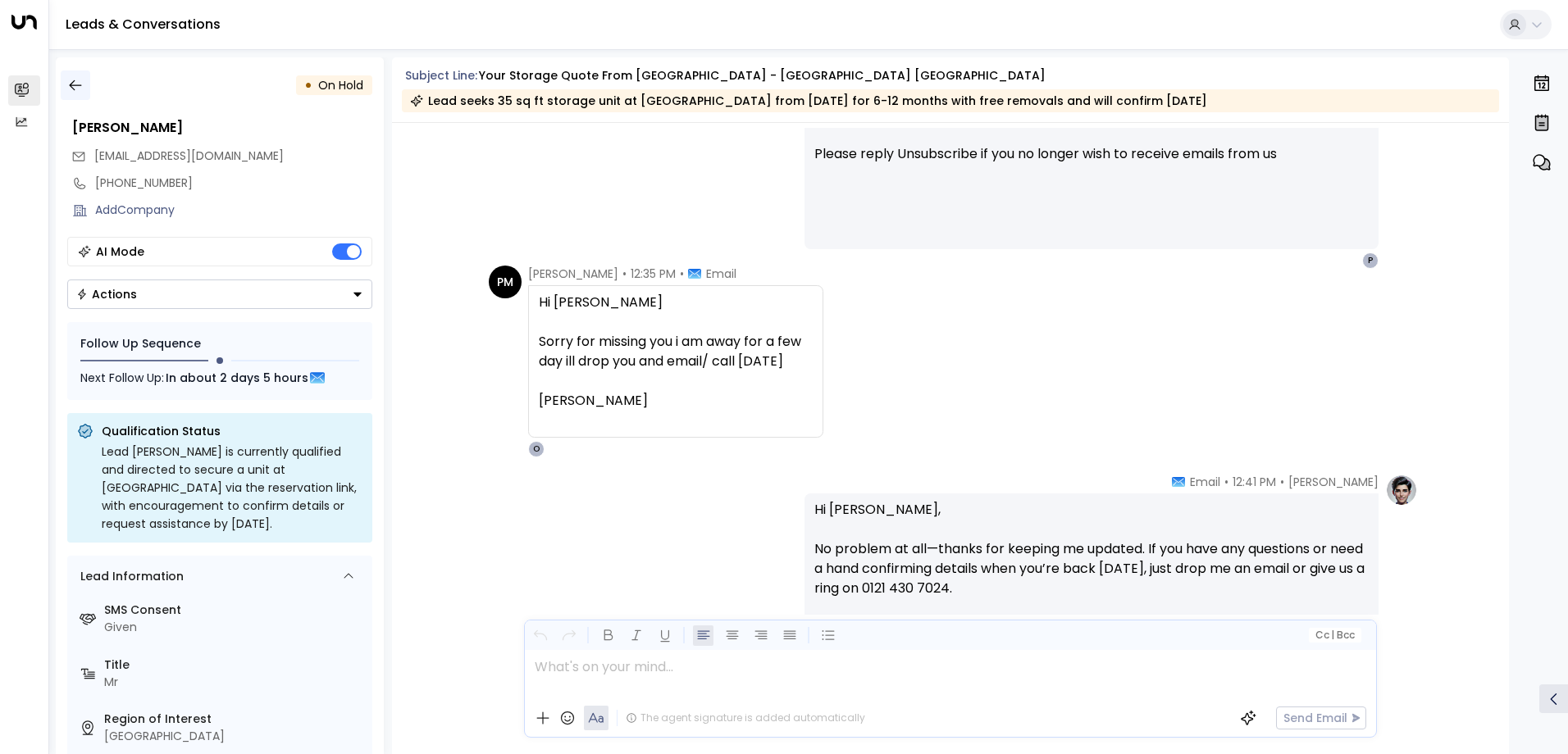click 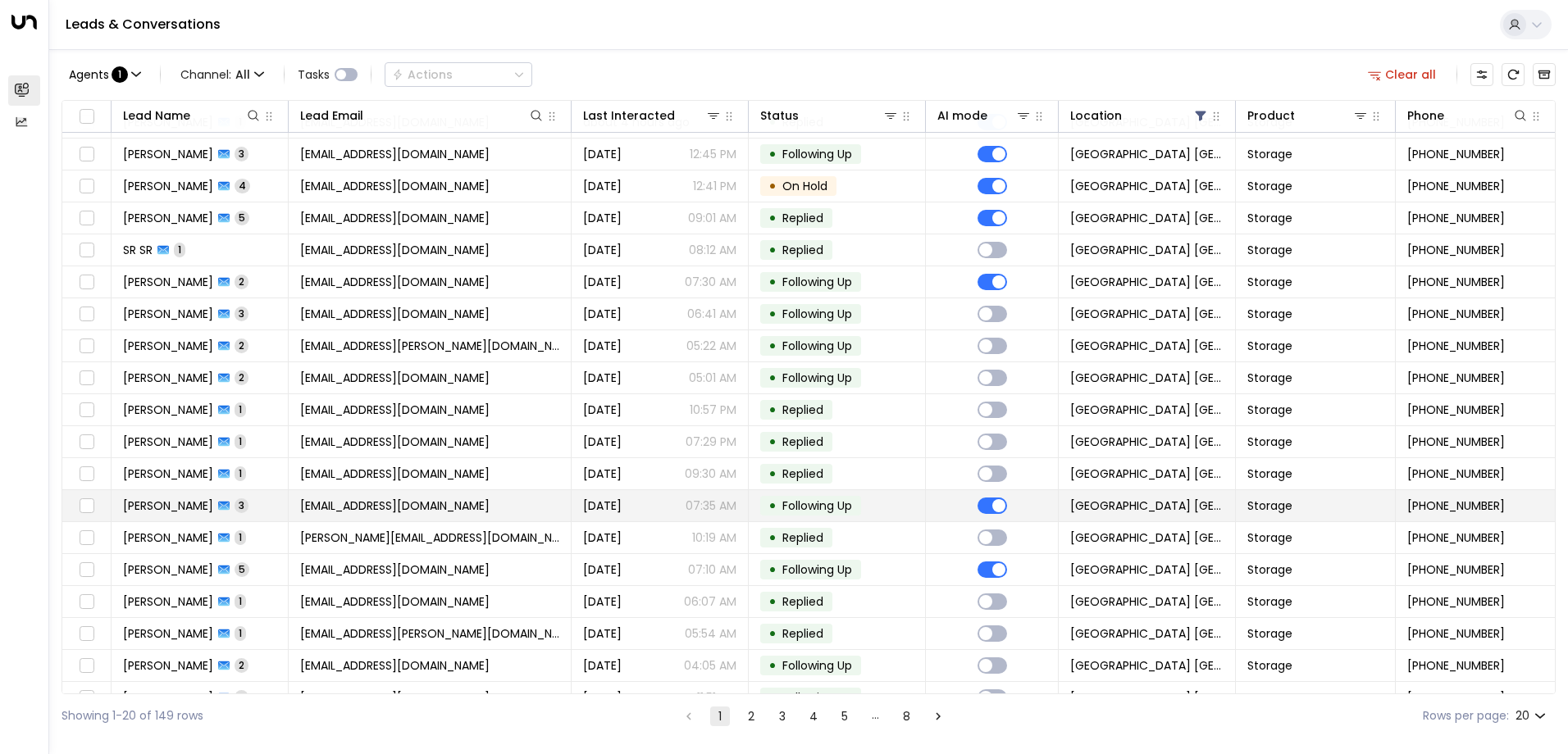 scroll, scrollTop: 0, scrollLeft: 0, axis: both 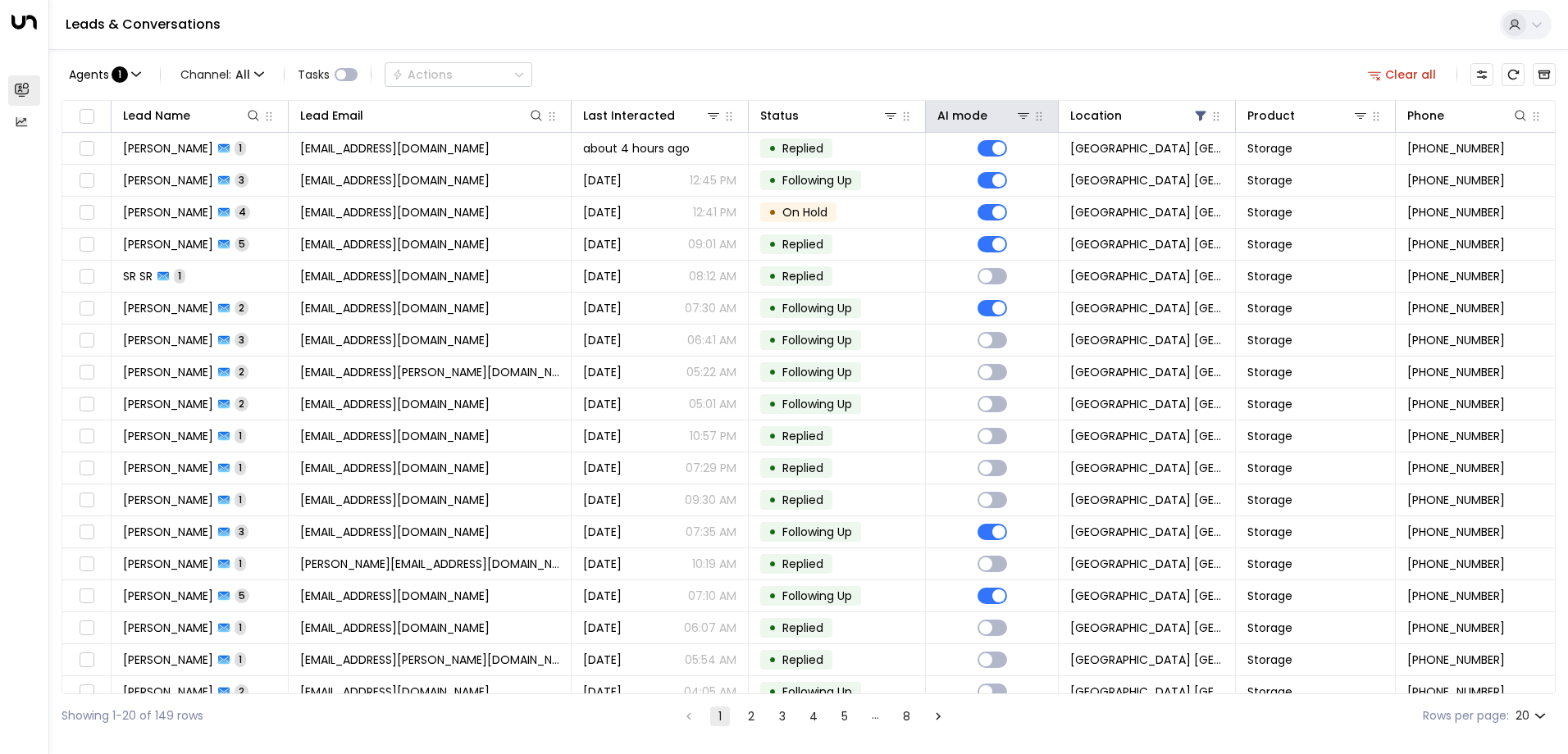click on "AI mode" at bounding box center [992, 116] 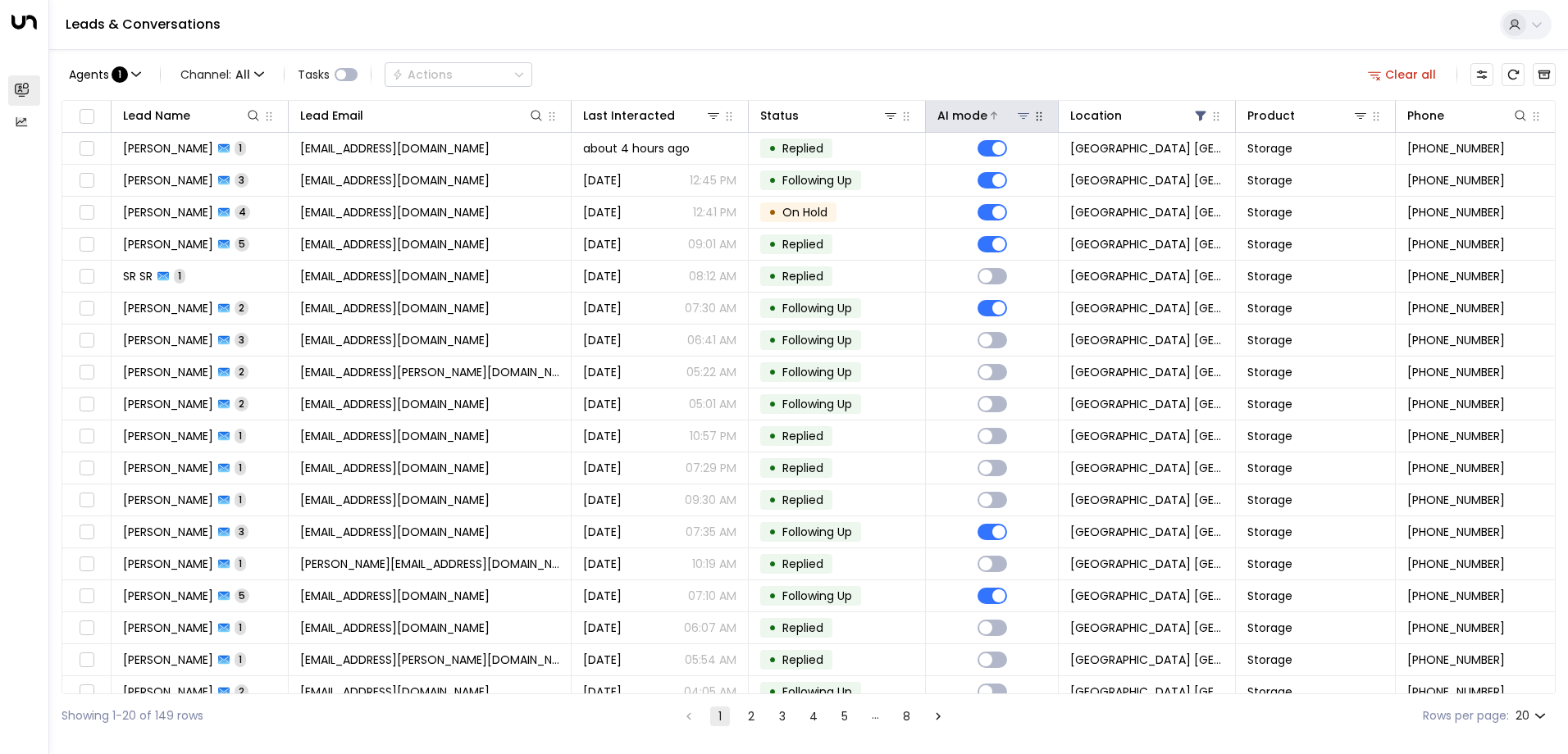 click on "AI mode" at bounding box center [962, 116] 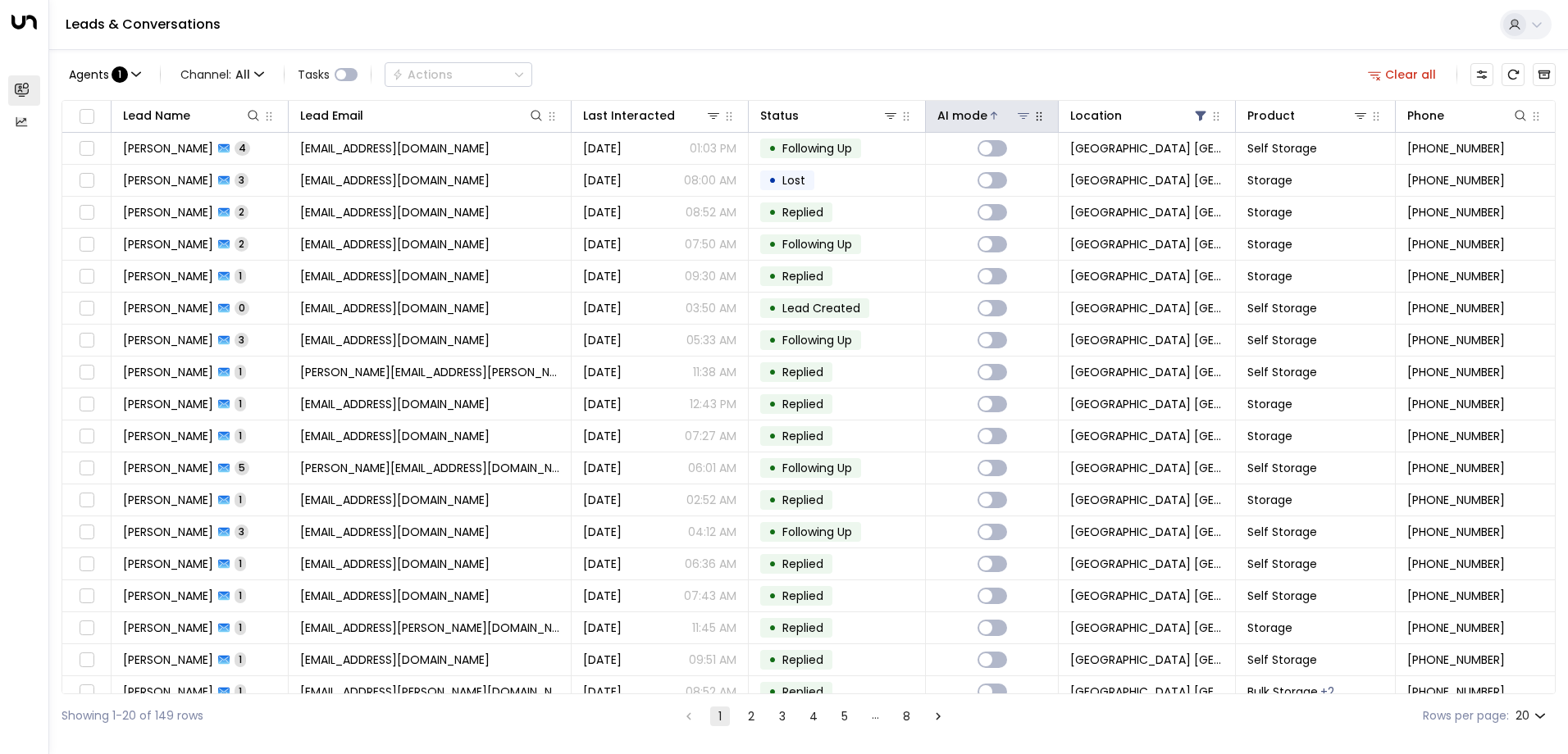 click on "AI mode" at bounding box center [962, 116] 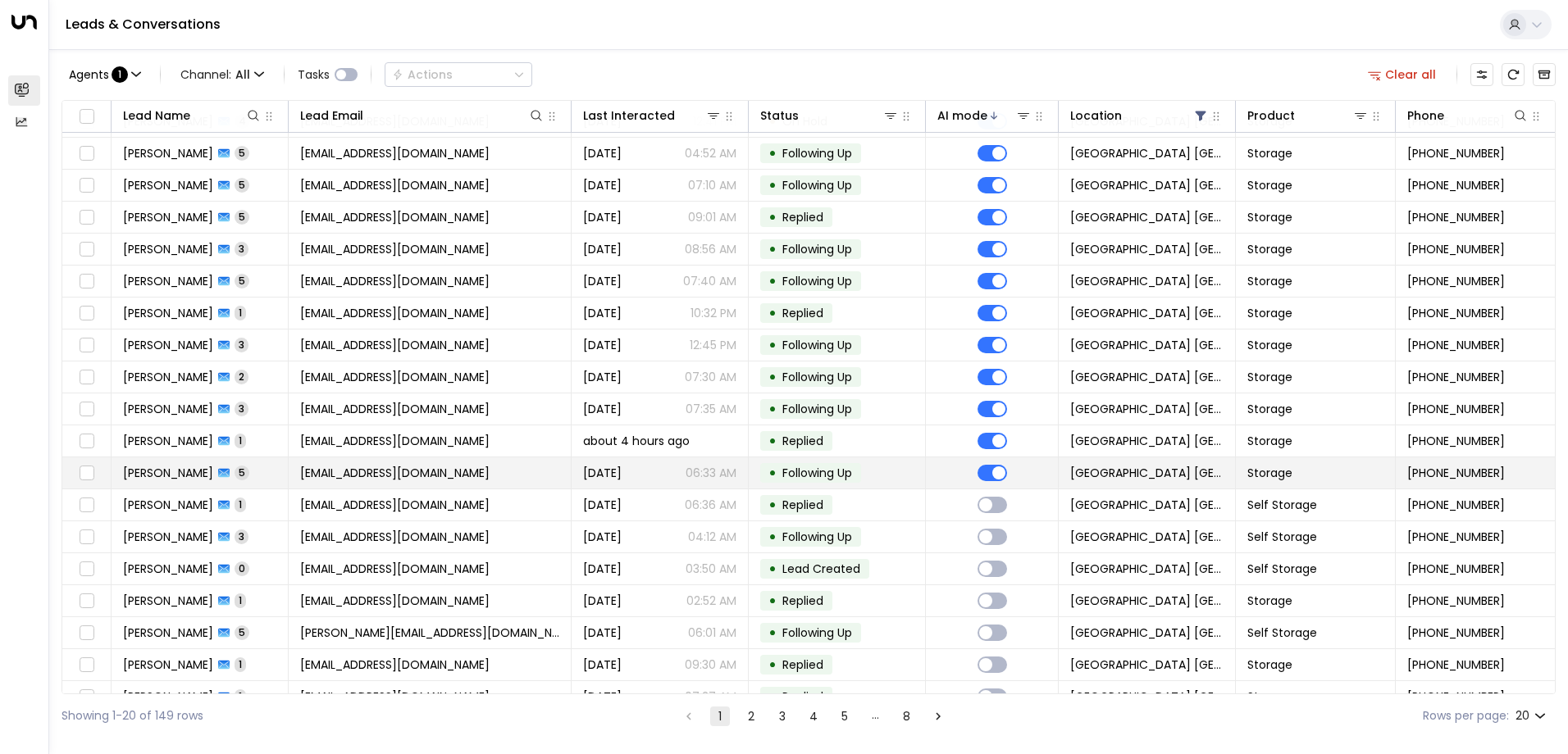 scroll, scrollTop: 0, scrollLeft: 0, axis: both 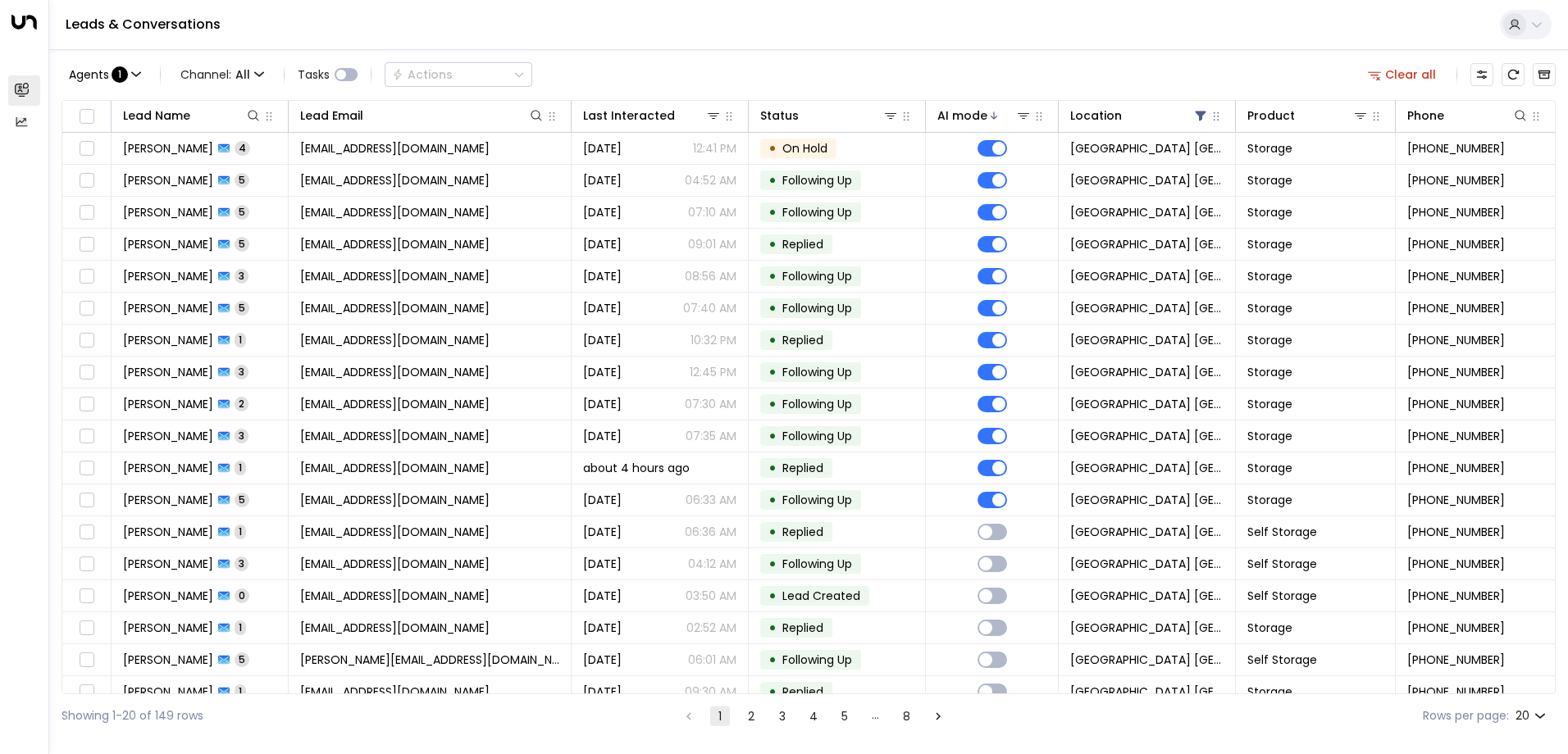 click on "Overview Leads & Conversations Leads & Conversations Analytics Analytics Leads & Conversations Agents : 1 Channel: All Tasks   Actions Clear all Lead Name Lead Email Last Interacted Status AI mode Location Product Phone [PERSON_NAME] 4 [EMAIL_ADDRESS][DOMAIN_NAME] [DATE] 12:41 PM • On Hold Space Station [GEOGRAPHIC_DATA] Storage [PHONE_NUMBER] [PERSON_NAME] 5 [PERSON_NAME][EMAIL_ADDRESS][DOMAIN_NAME] [DATE] 04:52 AM • Following Up Space Station [GEOGRAPHIC_DATA] Storage [PHONE_NUMBER] [PERSON_NAME] 5 [EMAIL_ADDRESS][DOMAIN_NAME] [DATE] 07:10 AM • Following Up Space Station [GEOGRAPHIC_DATA] Storage [PHONE_NUMBER] [PERSON_NAME] 5 [PERSON_NAME][EMAIL_ADDRESS][DOMAIN_NAME] [DATE] 09:01 AM • [GEOGRAPHIC_DATA] [GEOGRAPHIC_DATA] Storage [PHONE_NUMBER] [PERSON_NAME] 3 [EMAIL_ADDRESS][DOMAIN_NAME] [DATE] 08:56 AM • Following Up Space Station [GEOGRAPHIC_DATA] Storage [PHONE_NUMBER] [PERSON_NAME] 5 [EMAIL_ADDRESS][DOMAIN_NAME] [DATE] 07:40 AM • Following Up Space Station [GEOGRAPHIC_DATA] Storage [PHONE_NUMBER] [PERSON_NAME] 1 [EMAIL_ADDRESS][DOMAIN_NAME] [DATE] •" at bounding box center [784, 369] 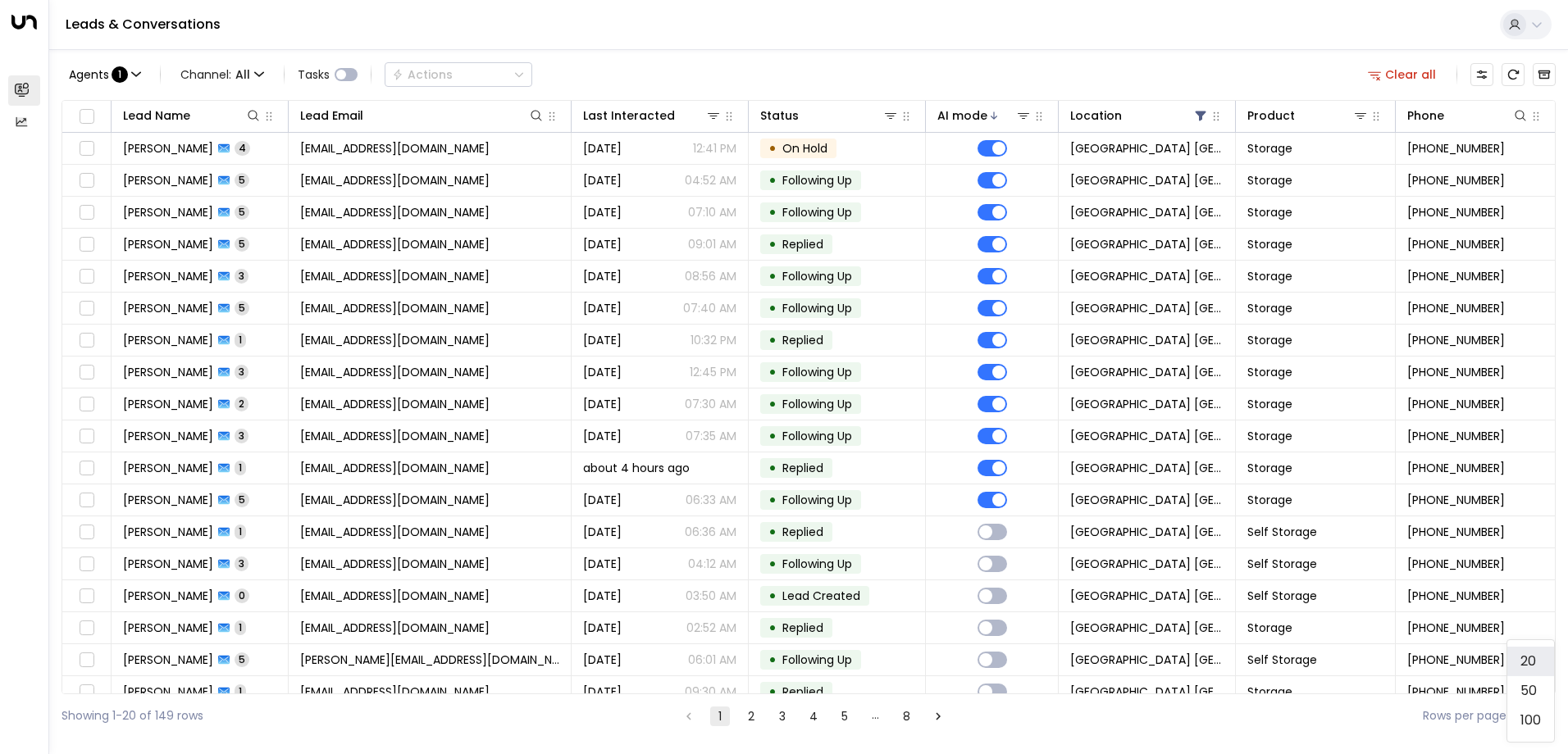click on "100" at bounding box center (1530, 720) 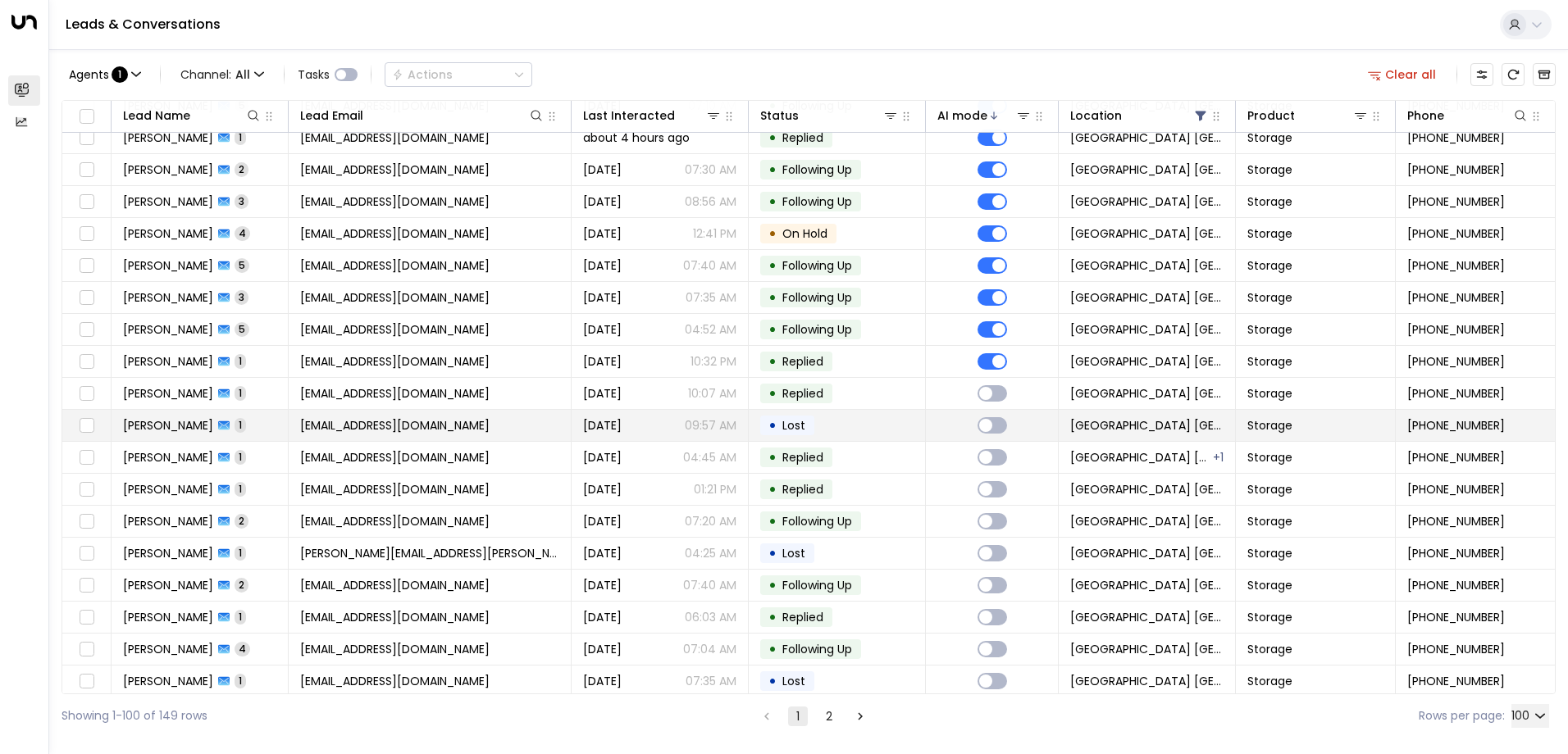 scroll, scrollTop: 0, scrollLeft: 0, axis: both 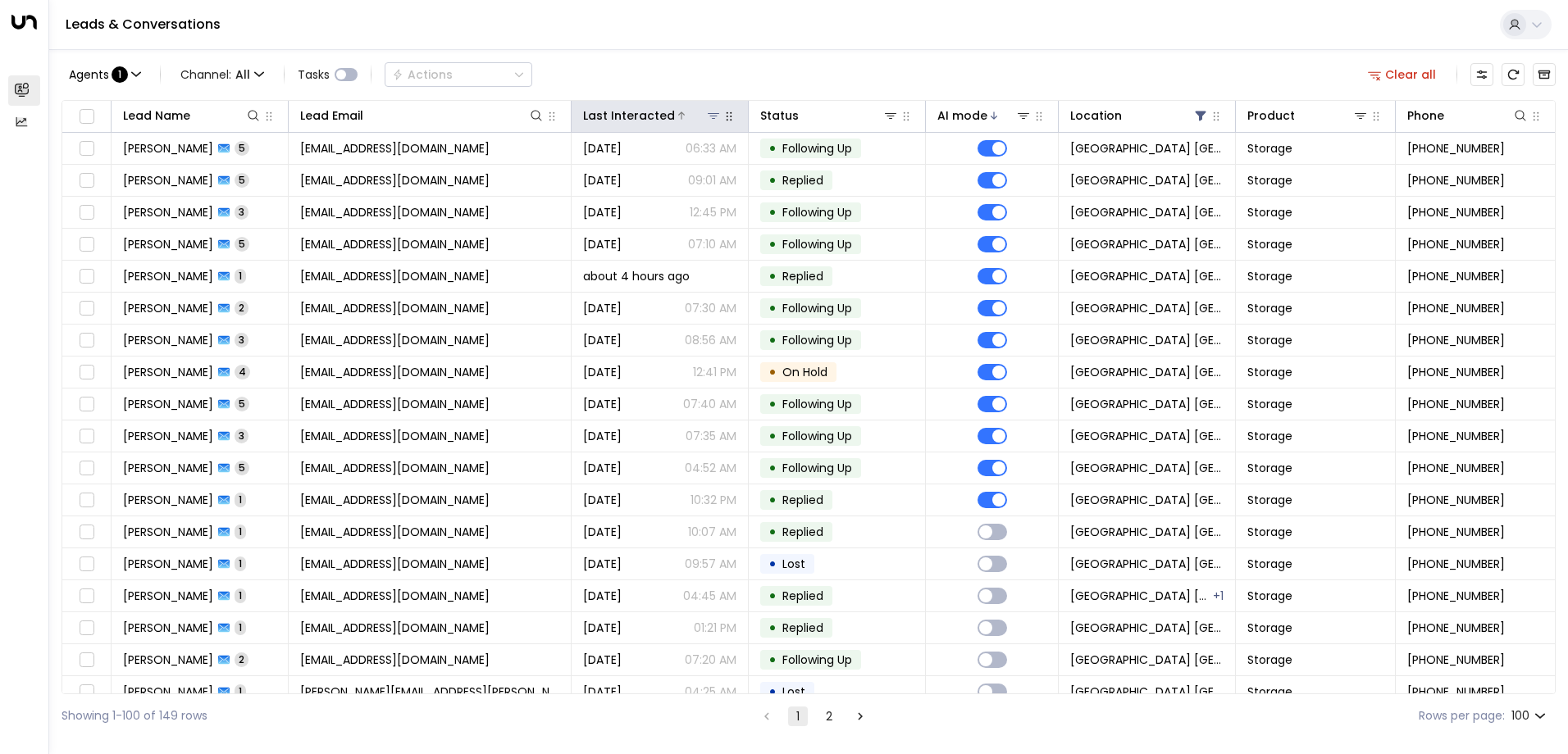click on "Last Interacted" at bounding box center (629, 116) 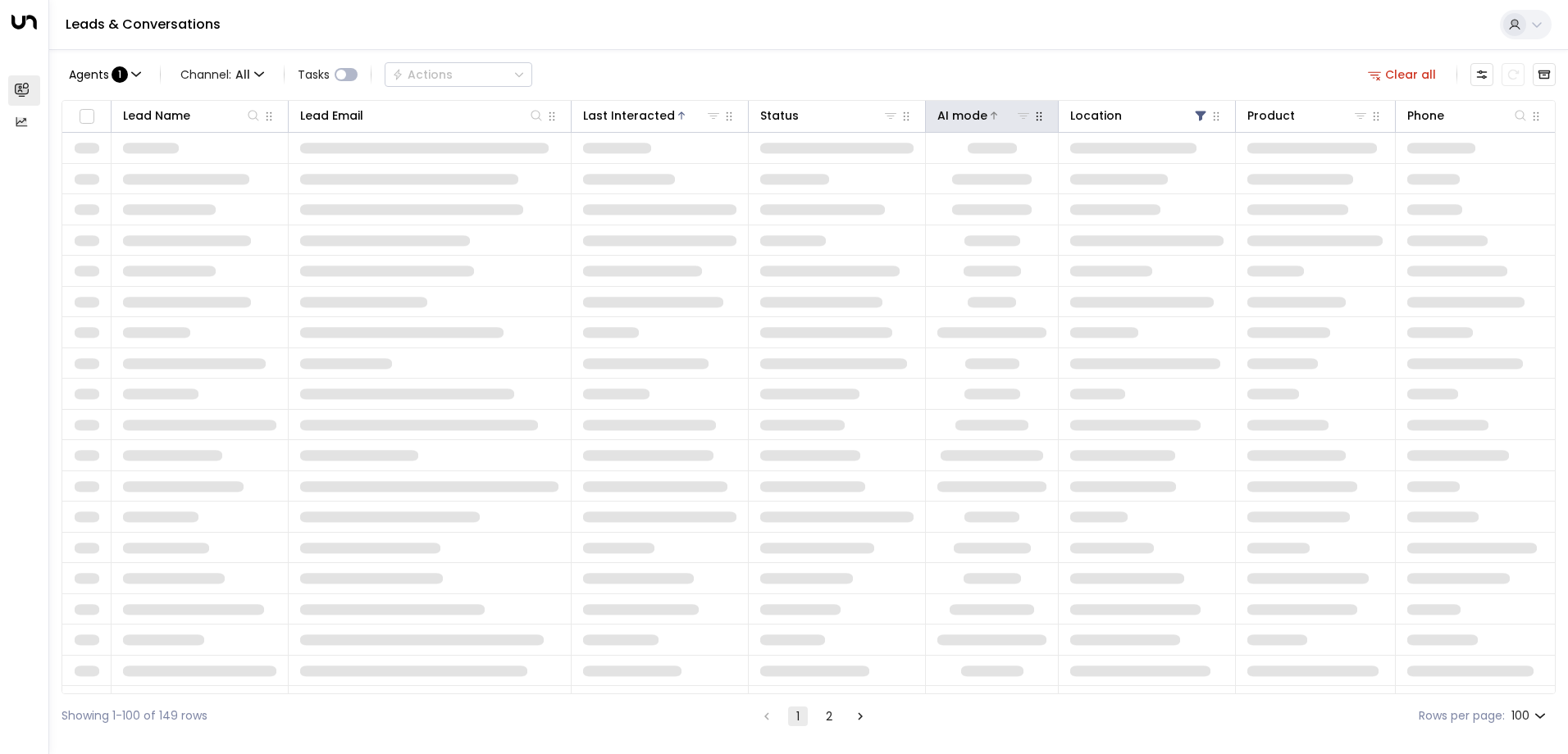 click on "AI mode" at bounding box center (962, 116) 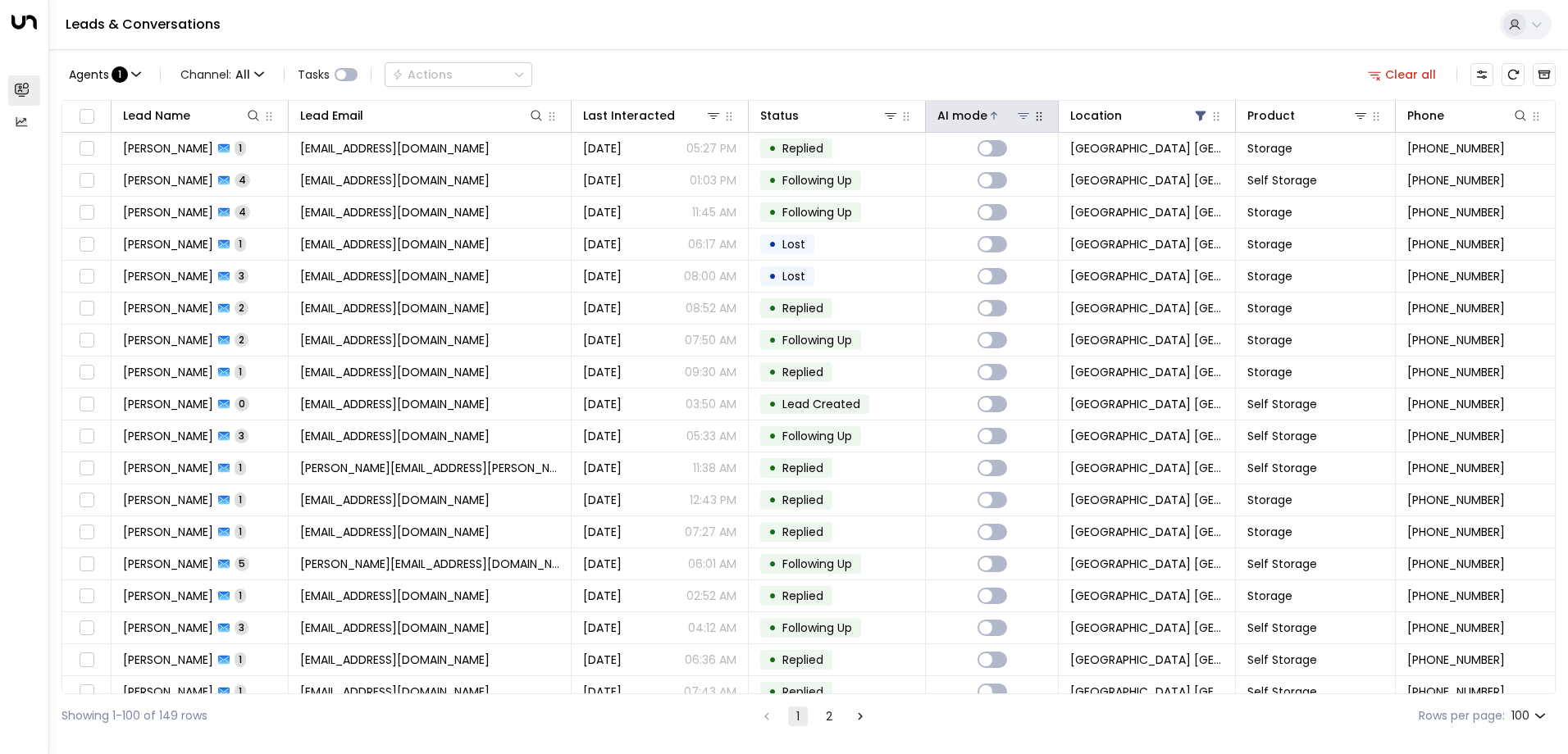 click 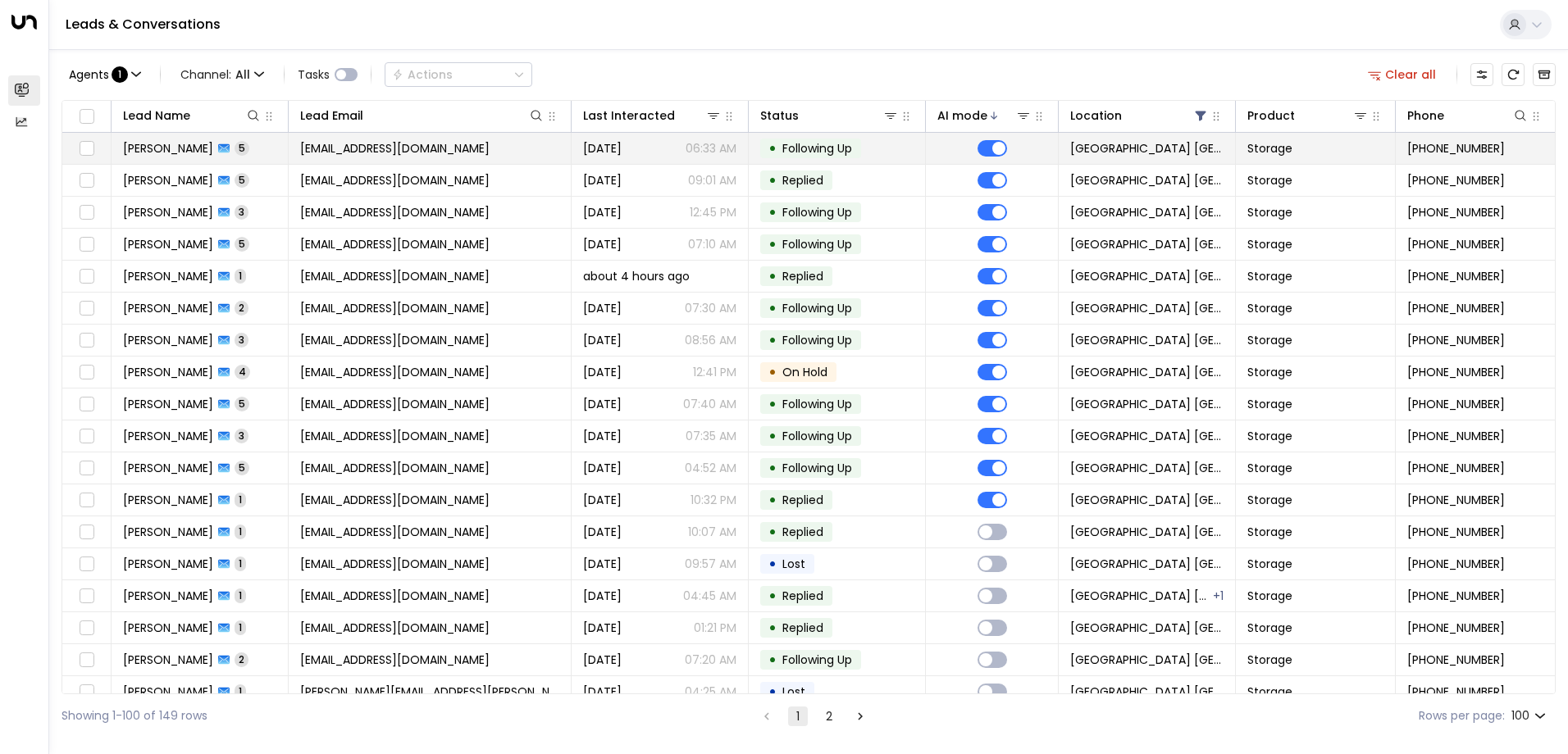 click on "[EMAIL_ADDRESS][DOMAIN_NAME]" at bounding box center (431, 148) 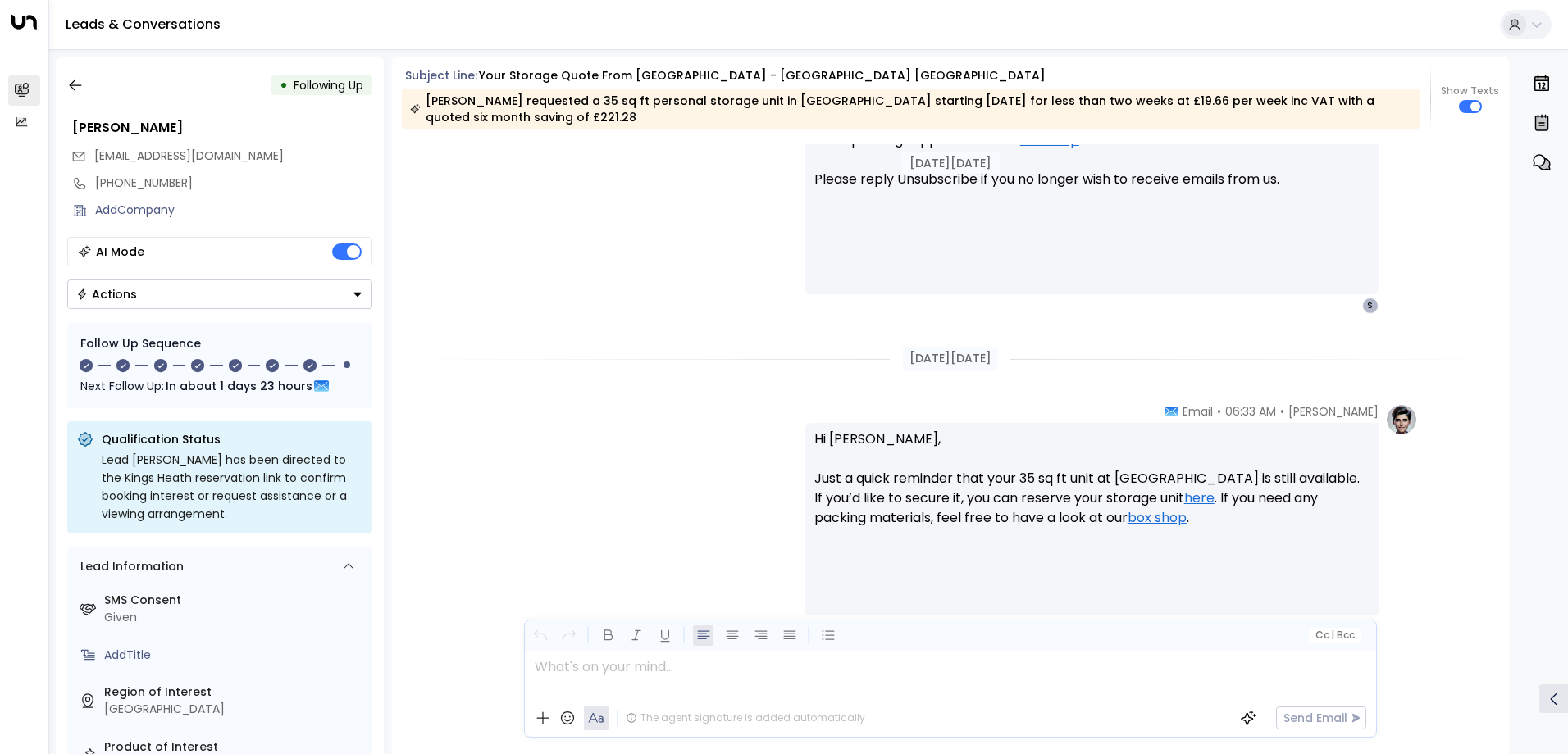 scroll, scrollTop: 1077, scrollLeft: 0, axis: vertical 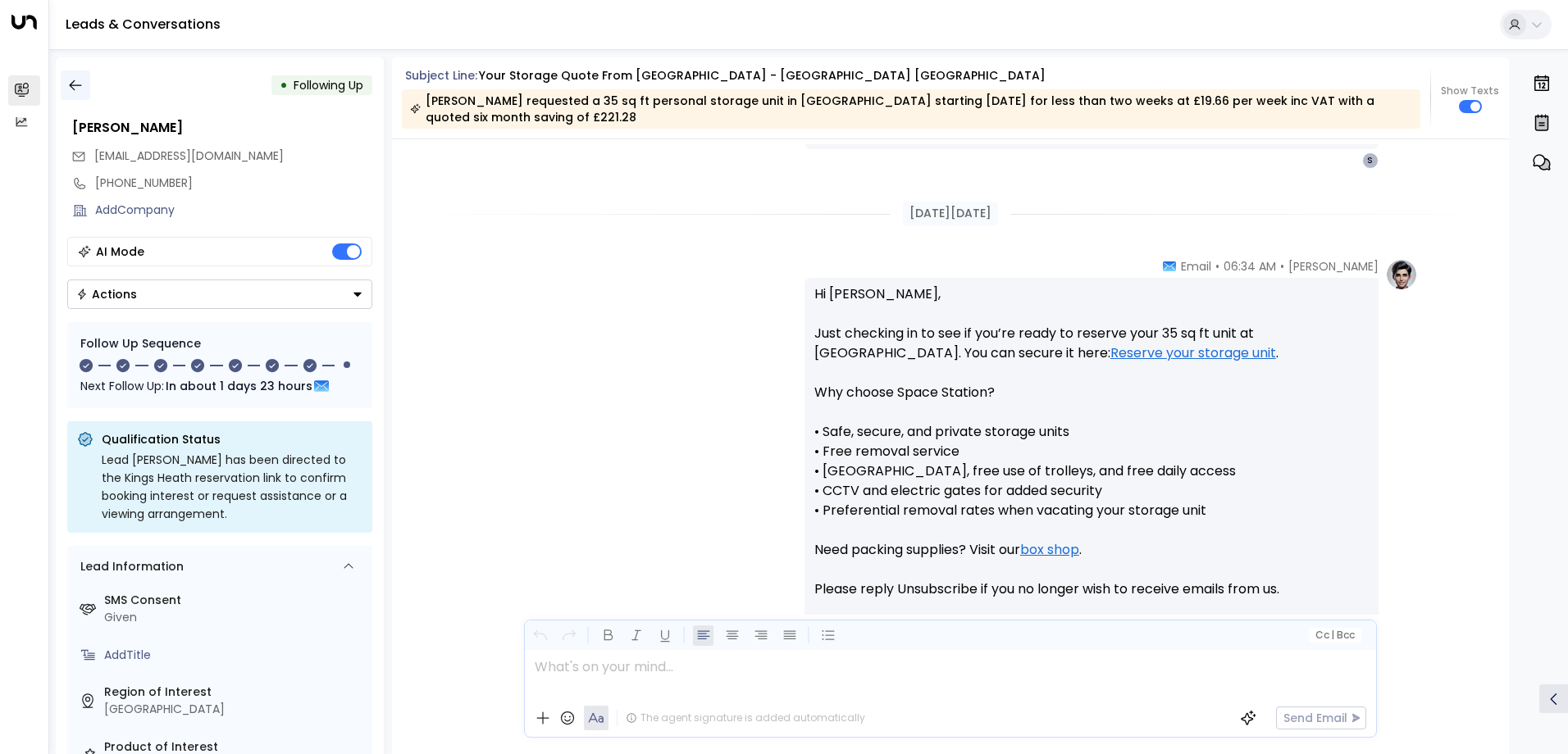 click 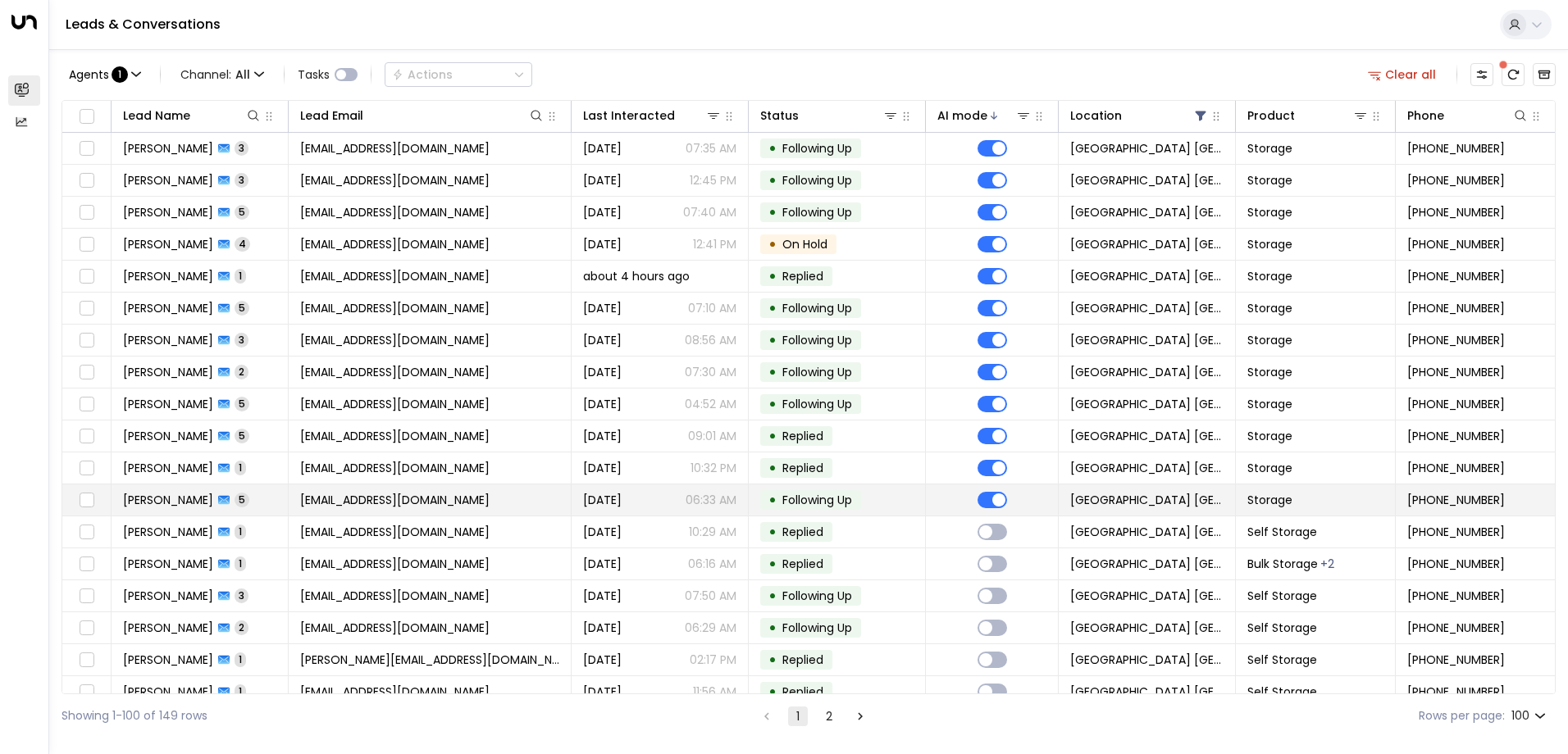 click on "[EMAIL_ADDRESS][DOMAIN_NAME]" at bounding box center [394, 500] 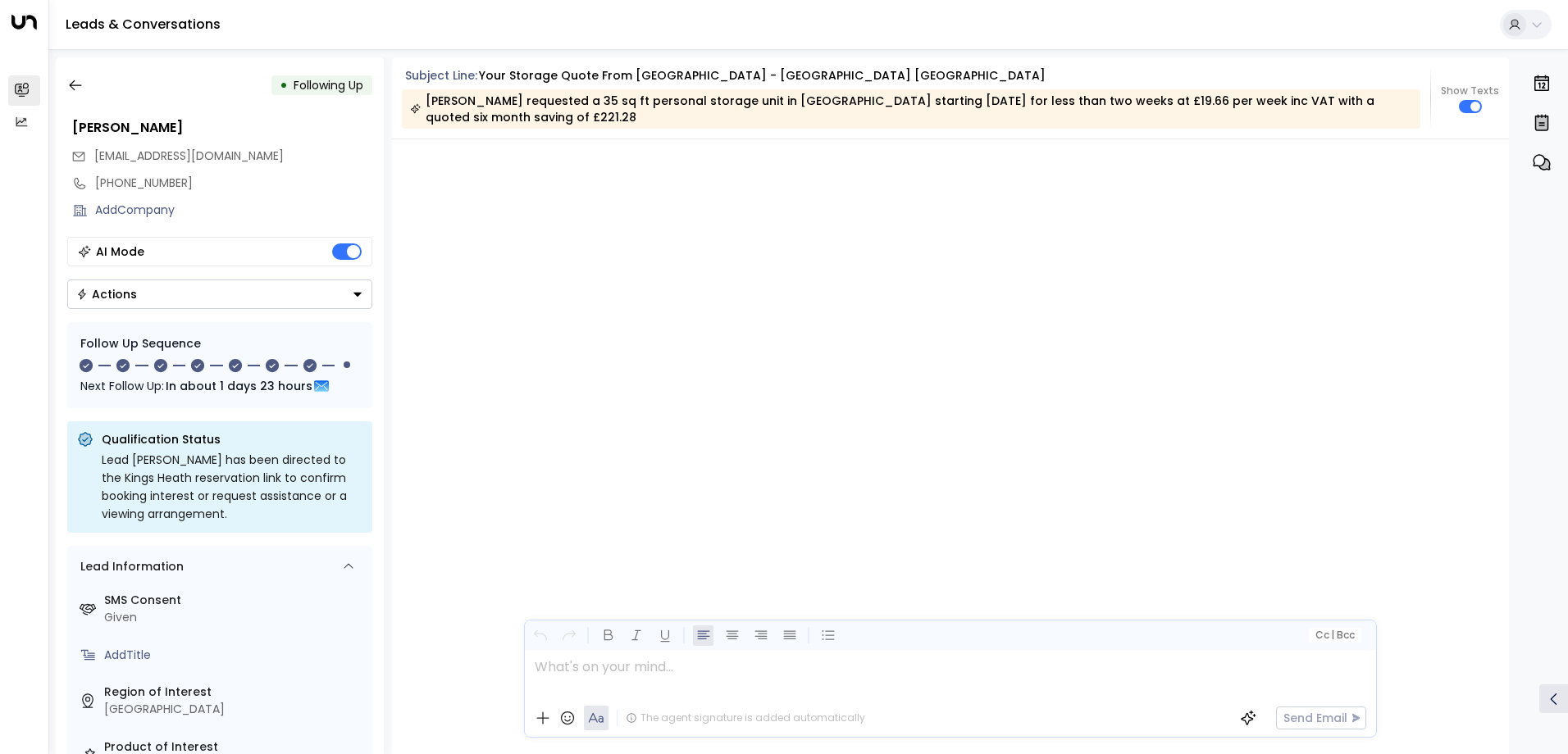 scroll, scrollTop: 5112, scrollLeft: 0, axis: vertical 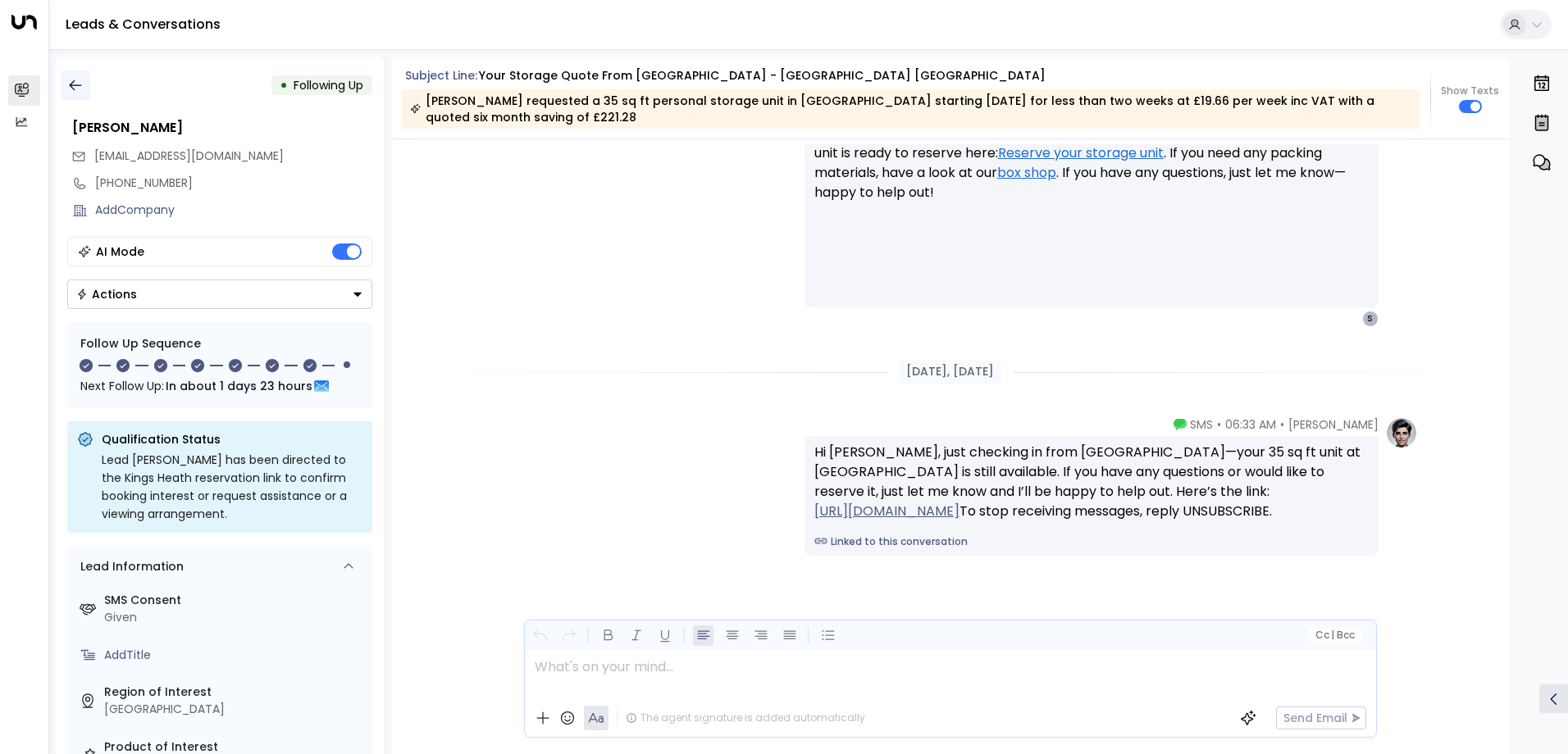 click 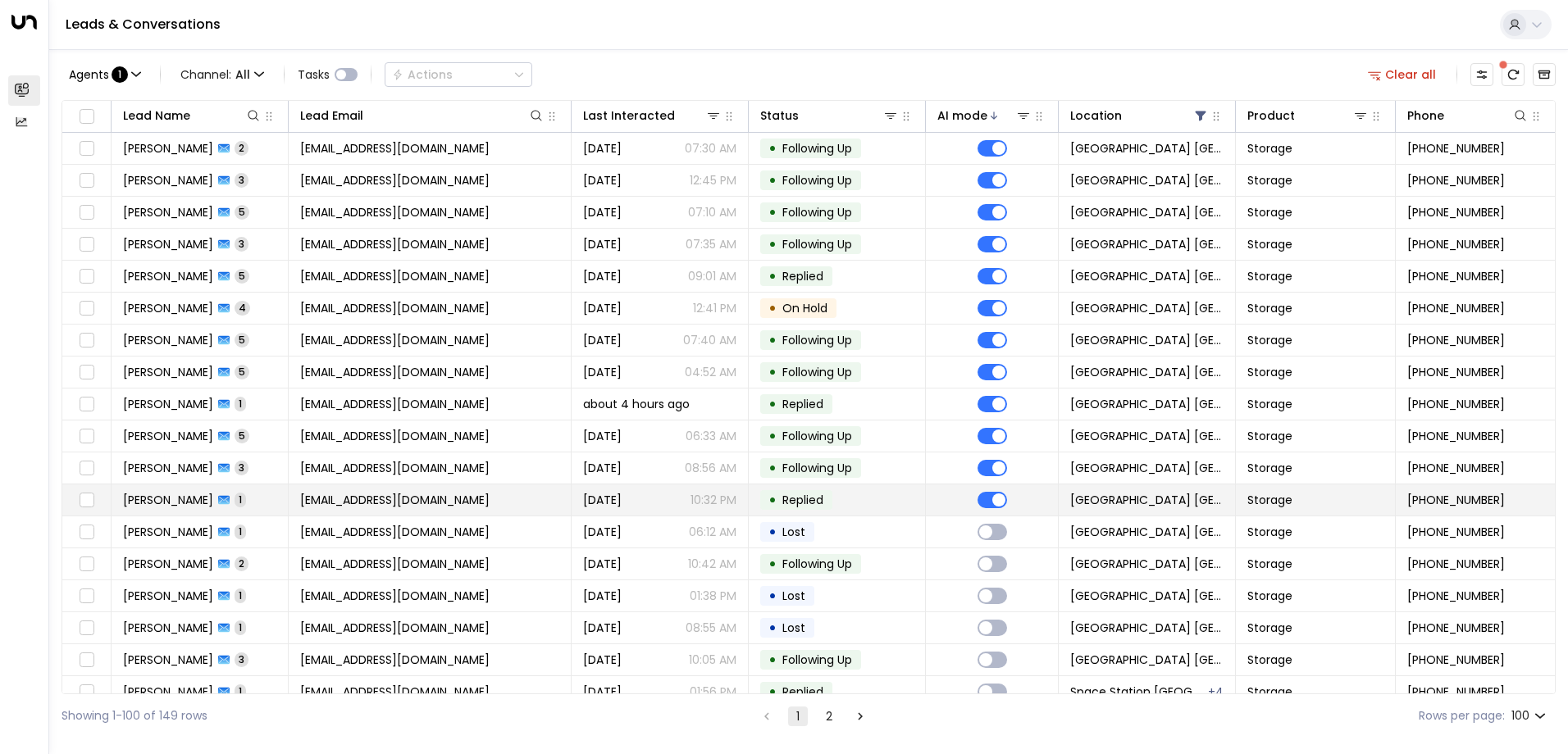 click on "[EMAIL_ADDRESS][DOMAIN_NAME]" at bounding box center (431, 500) 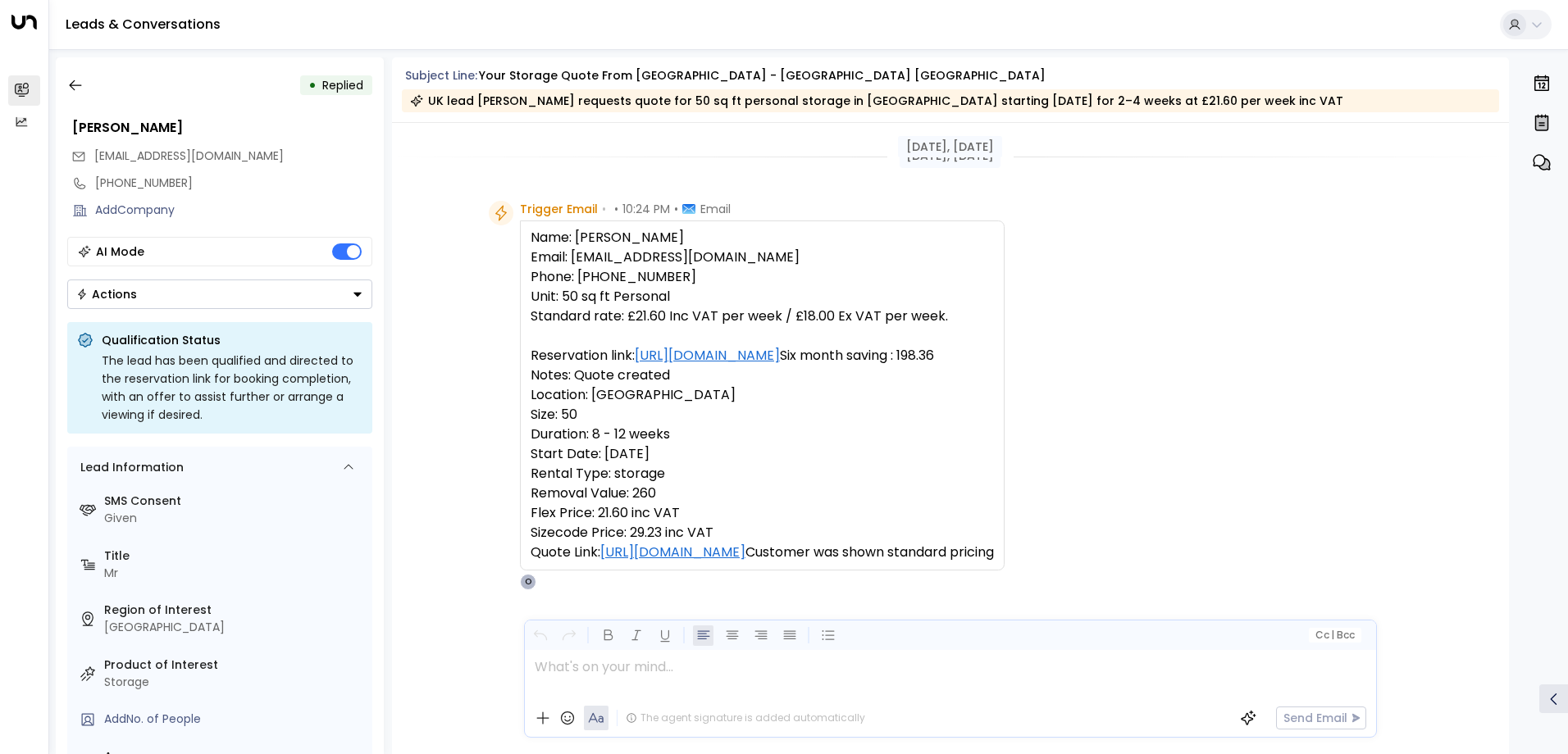 scroll, scrollTop: 516, scrollLeft: 0, axis: vertical 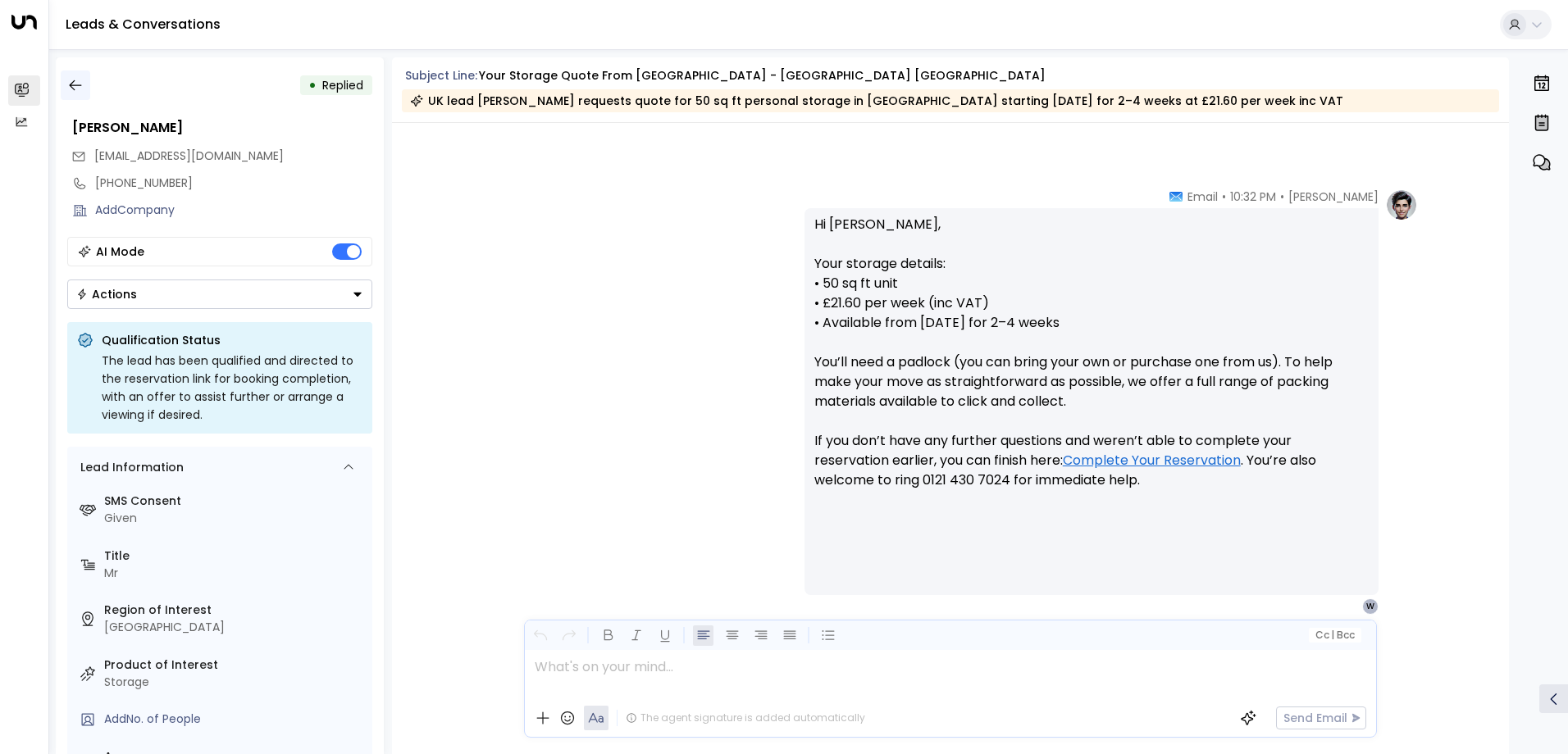 click 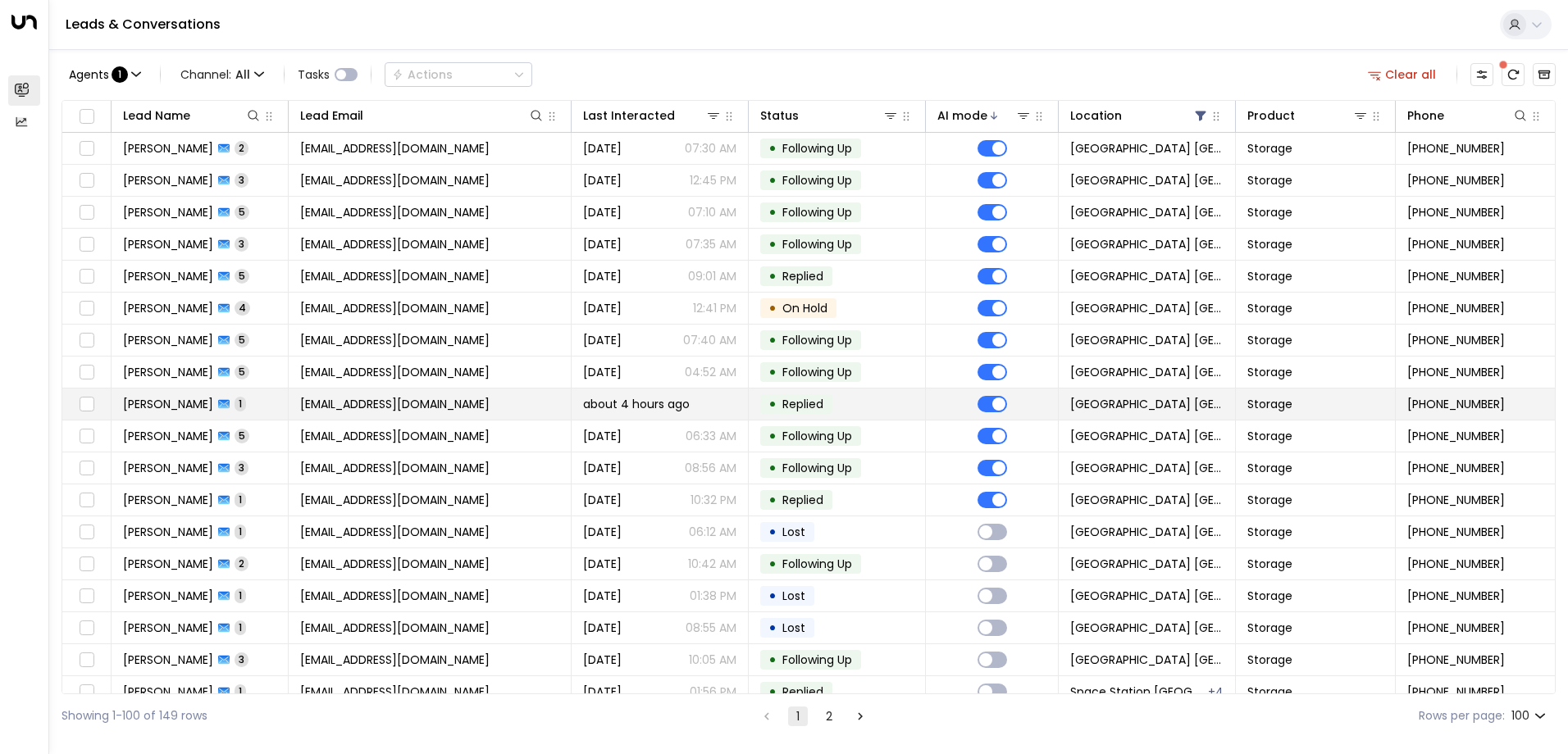 click on "[EMAIL_ADDRESS][DOMAIN_NAME]" at bounding box center (394, 404) 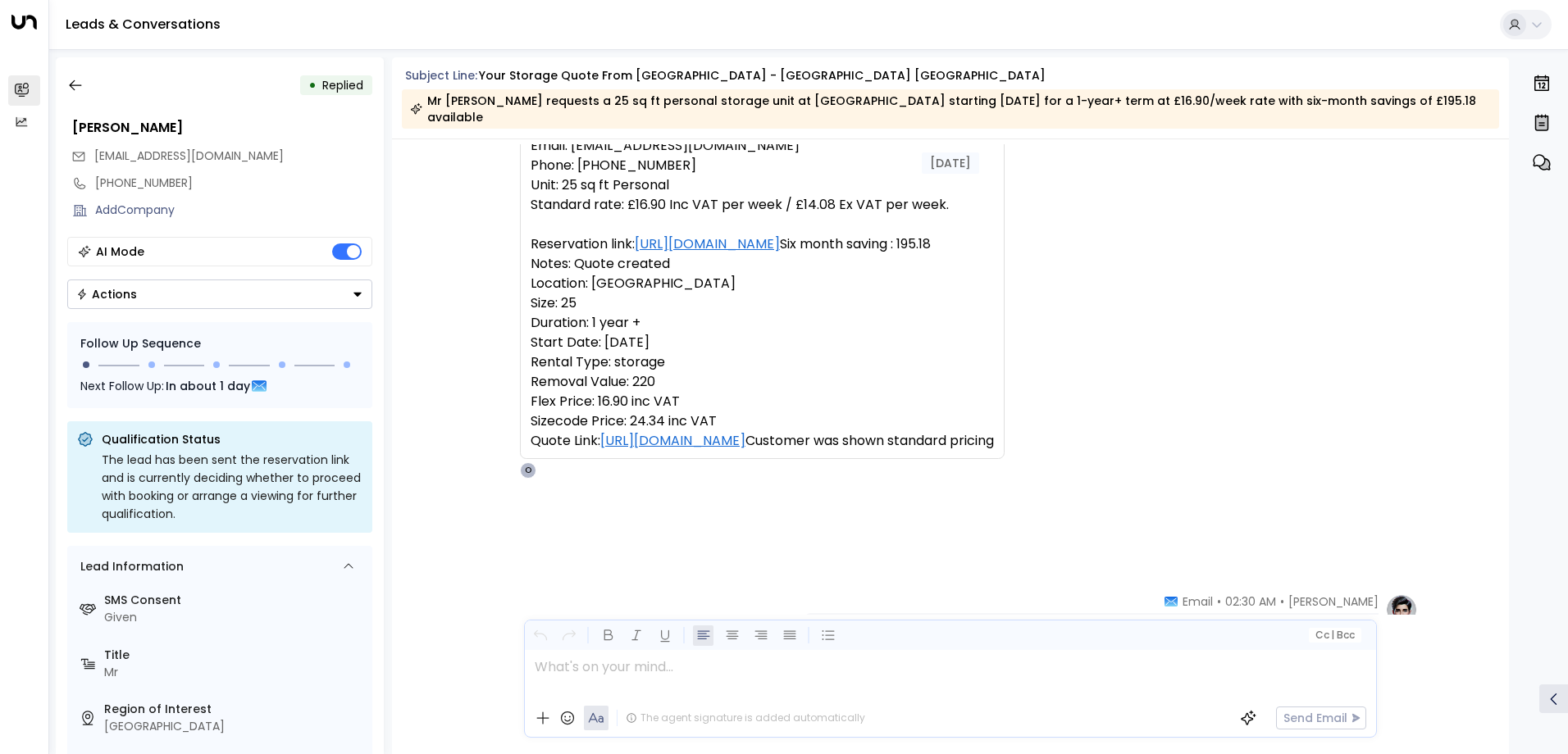 scroll, scrollTop: 0, scrollLeft: 0, axis: both 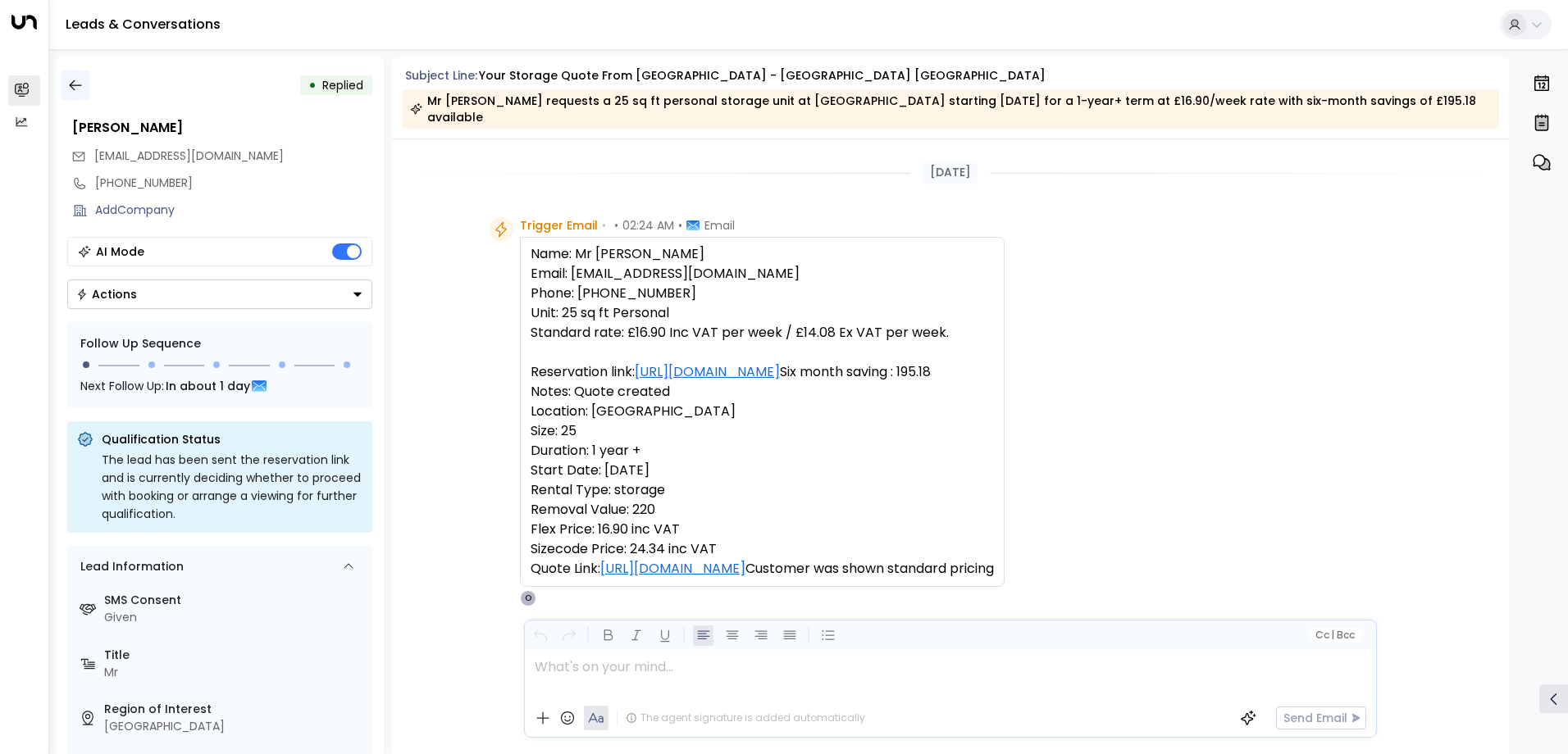 click 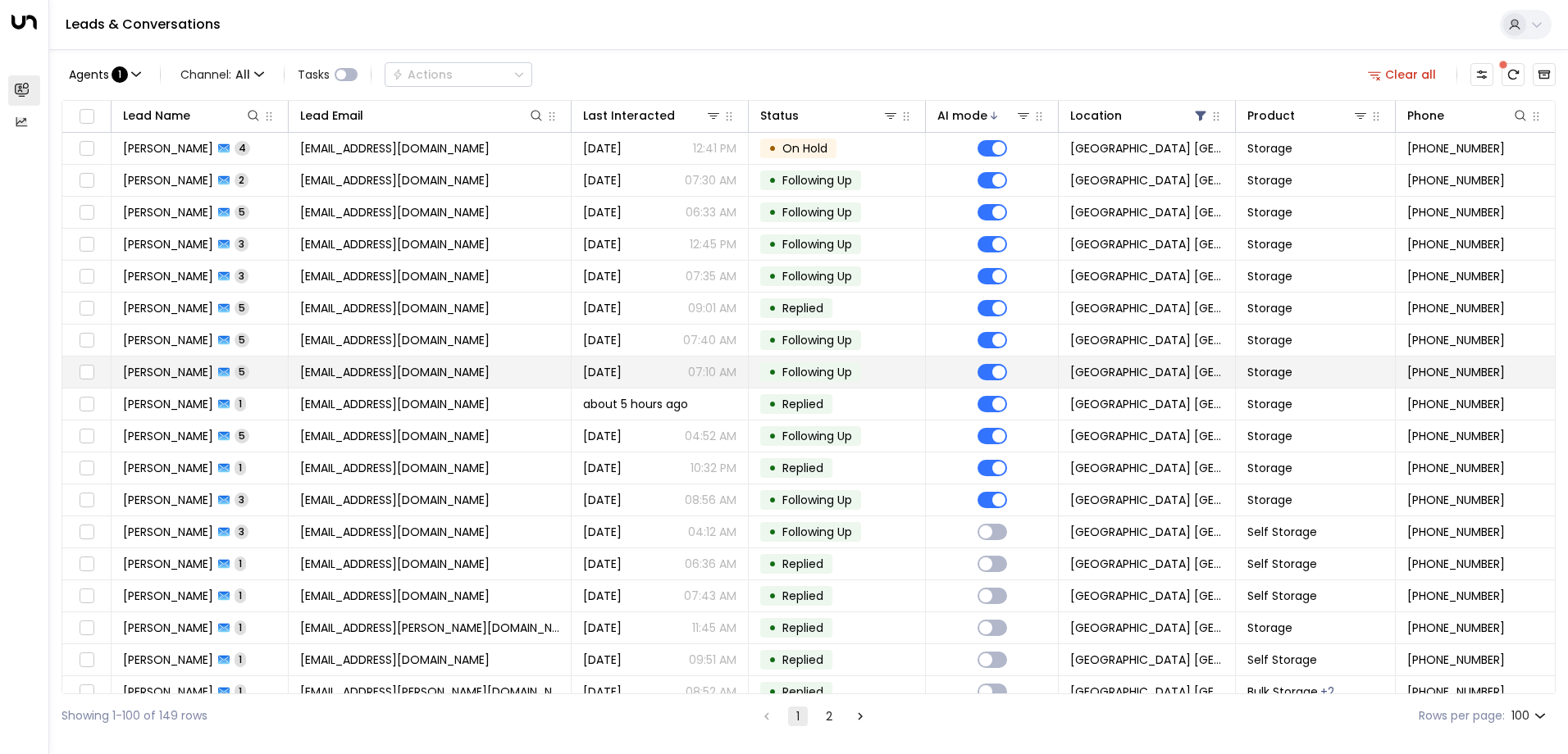 click on "[EMAIL_ADDRESS][DOMAIN_NAME]" at bounding box center [431, 372] 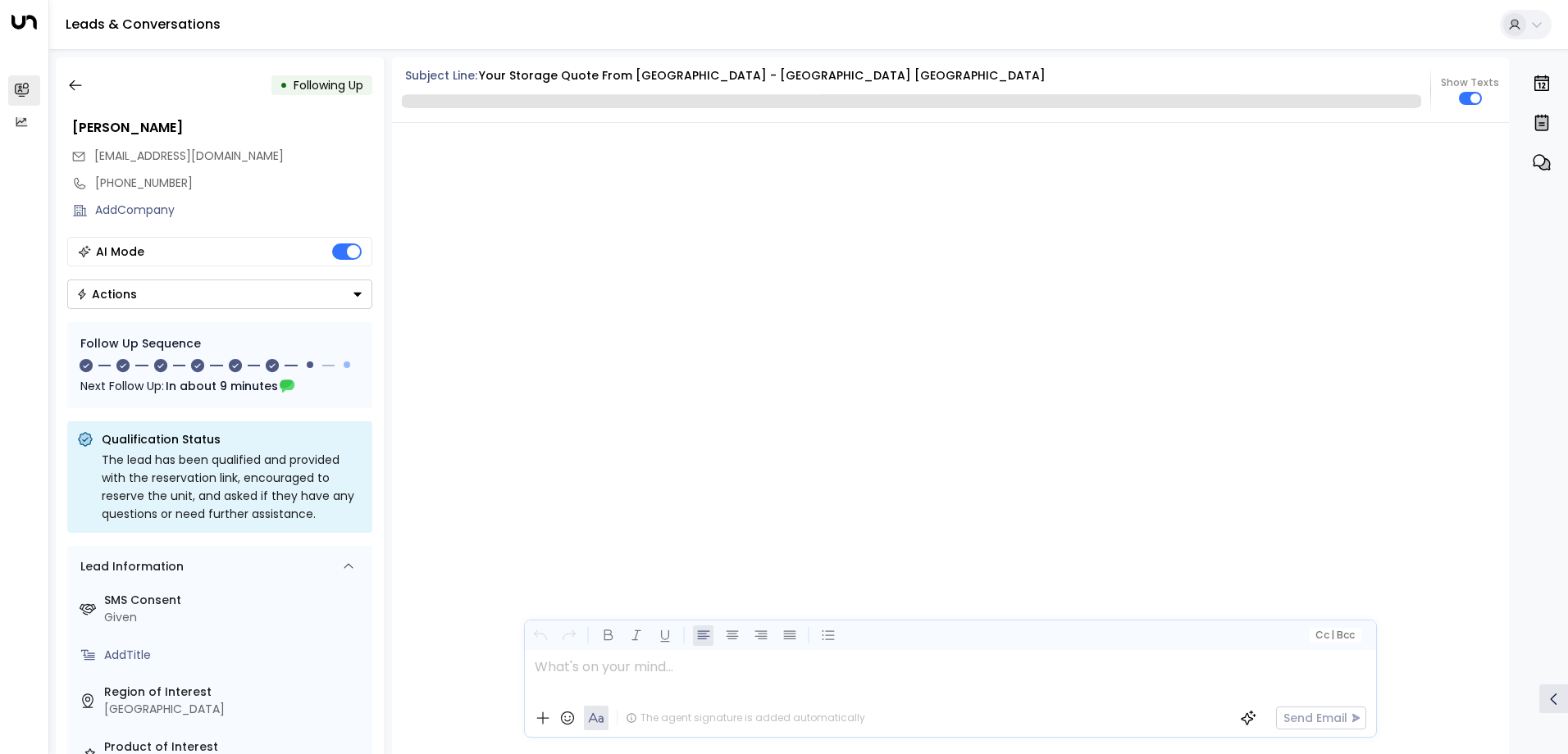 scroll, scrollTop: 4185, scrollLeft: 0, axis: vertical 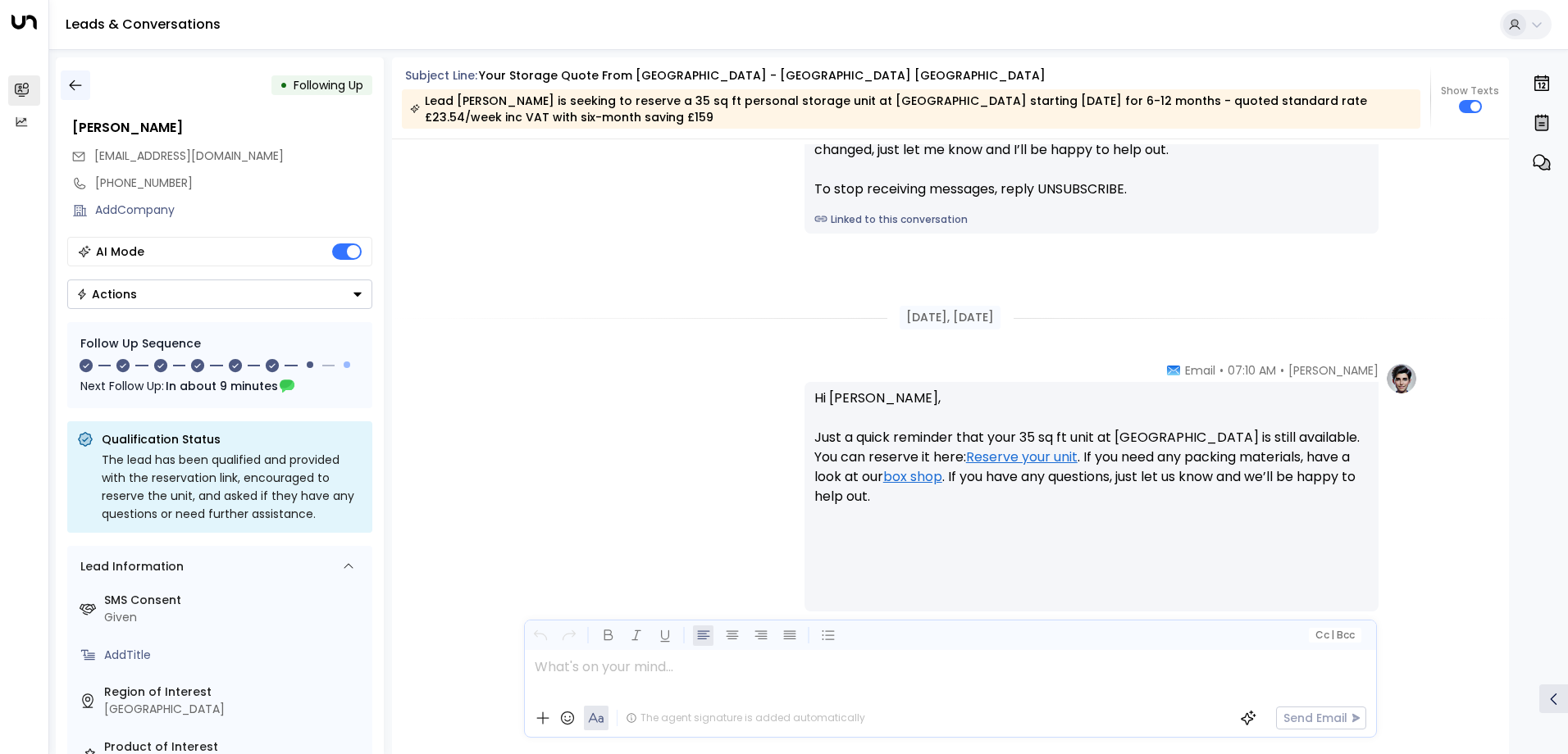 click 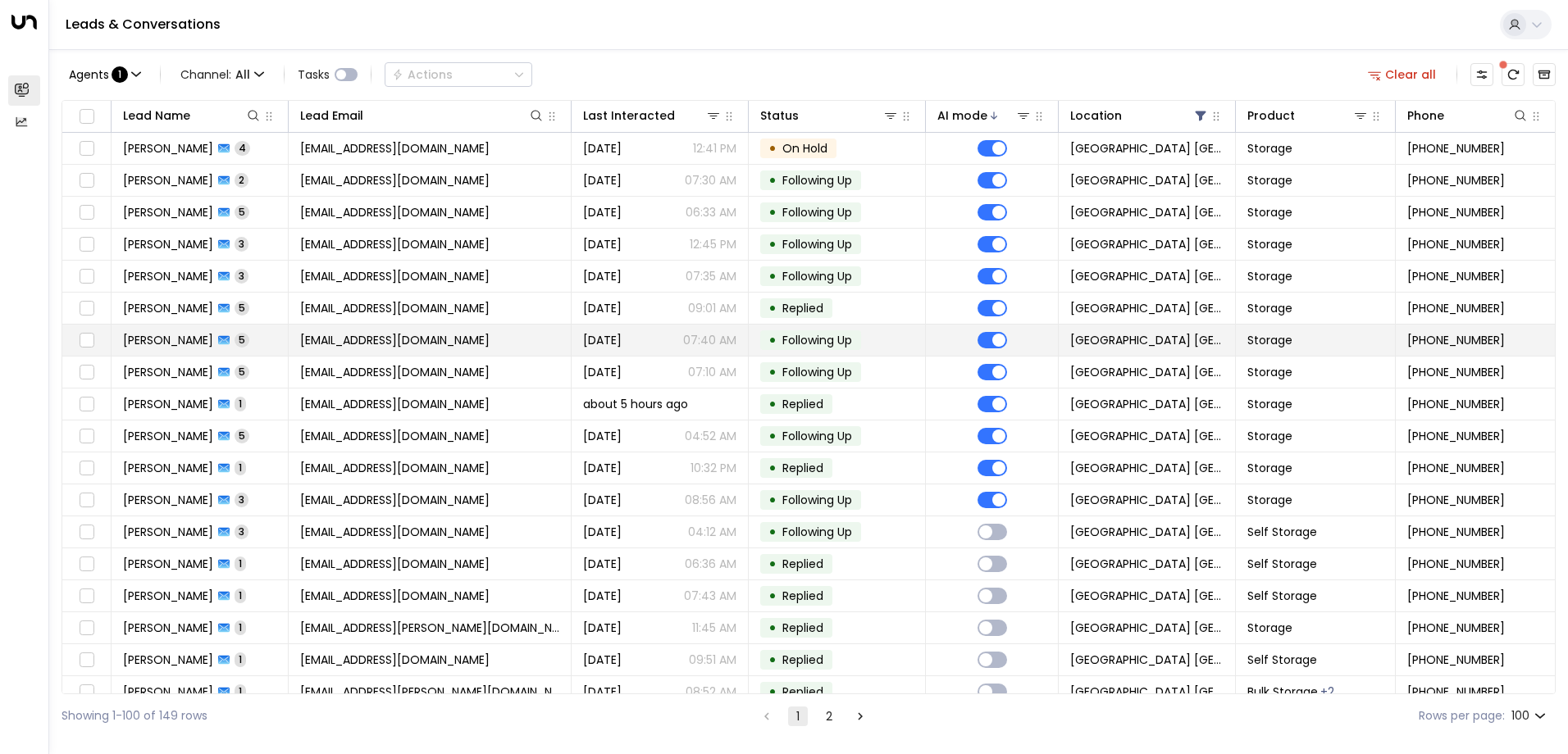 click on "[EMAIL_ADDRESS][DOMAIN_NAME]" at bounding box center (431, 340) 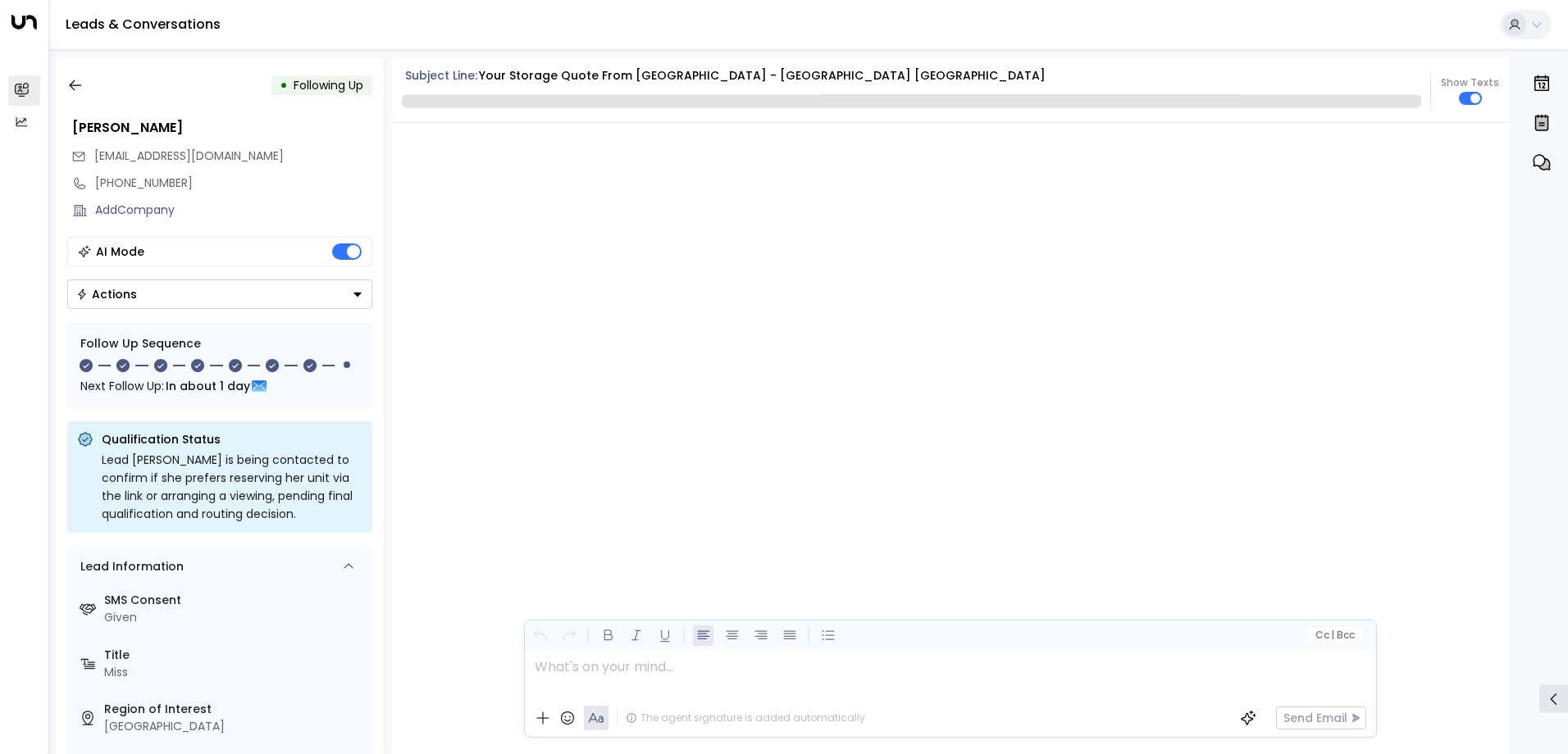 scroll, scrollTop: 3017, scrollLeft: 0, axis: vertical 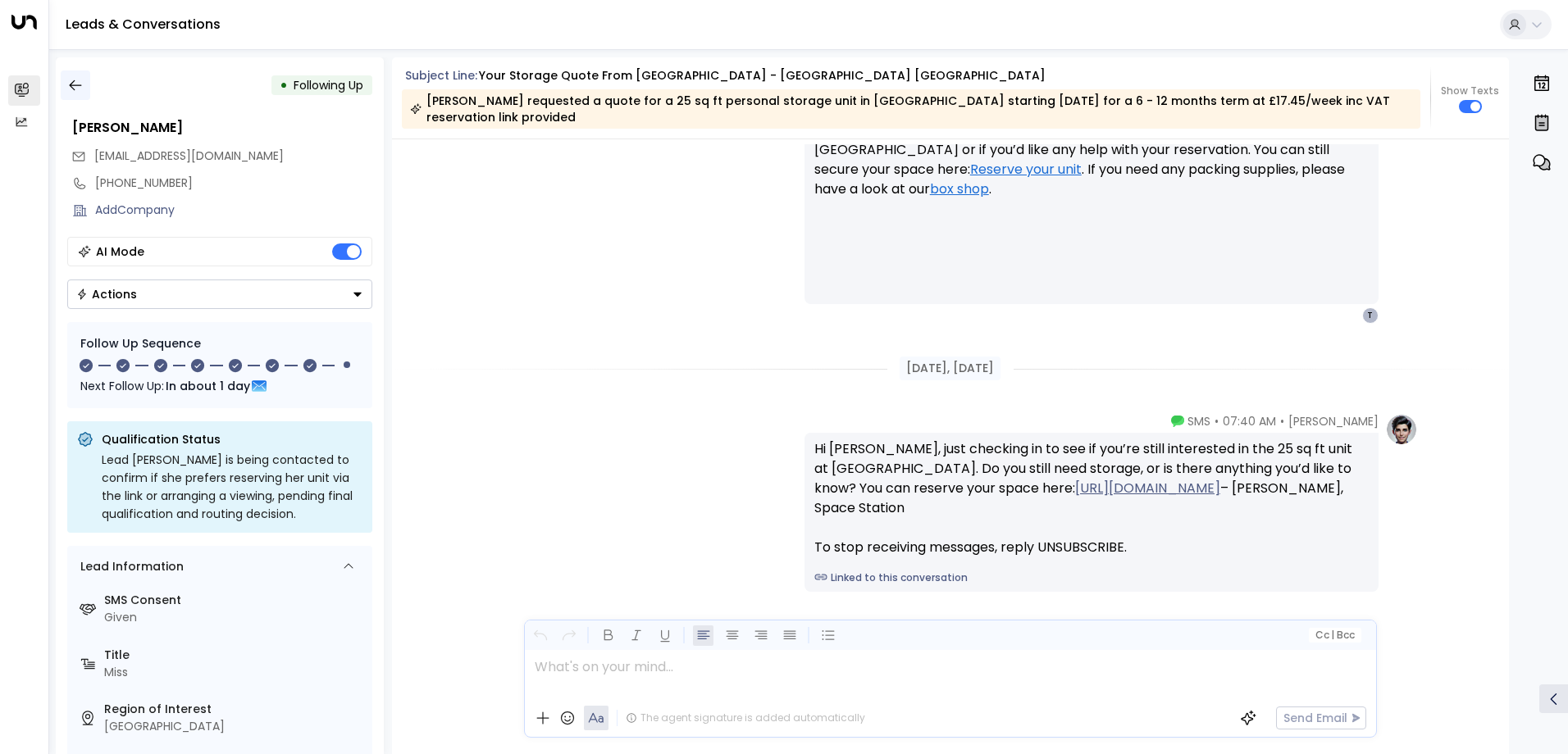 click at bounding box center (75, 85) 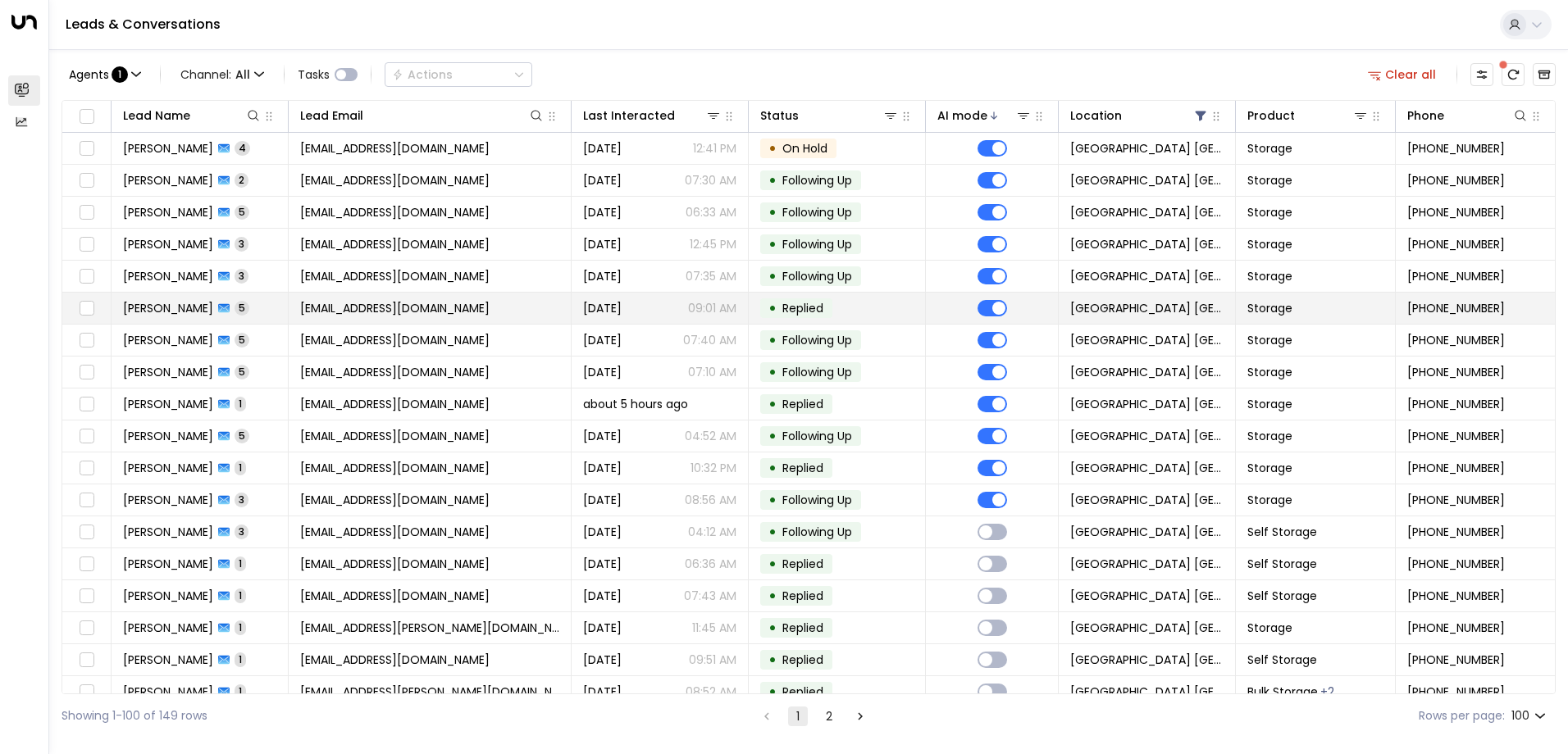 click on "[EMAIL_ADDRESS][DOMAIN_NAME]" at bounding box center [431, 308] 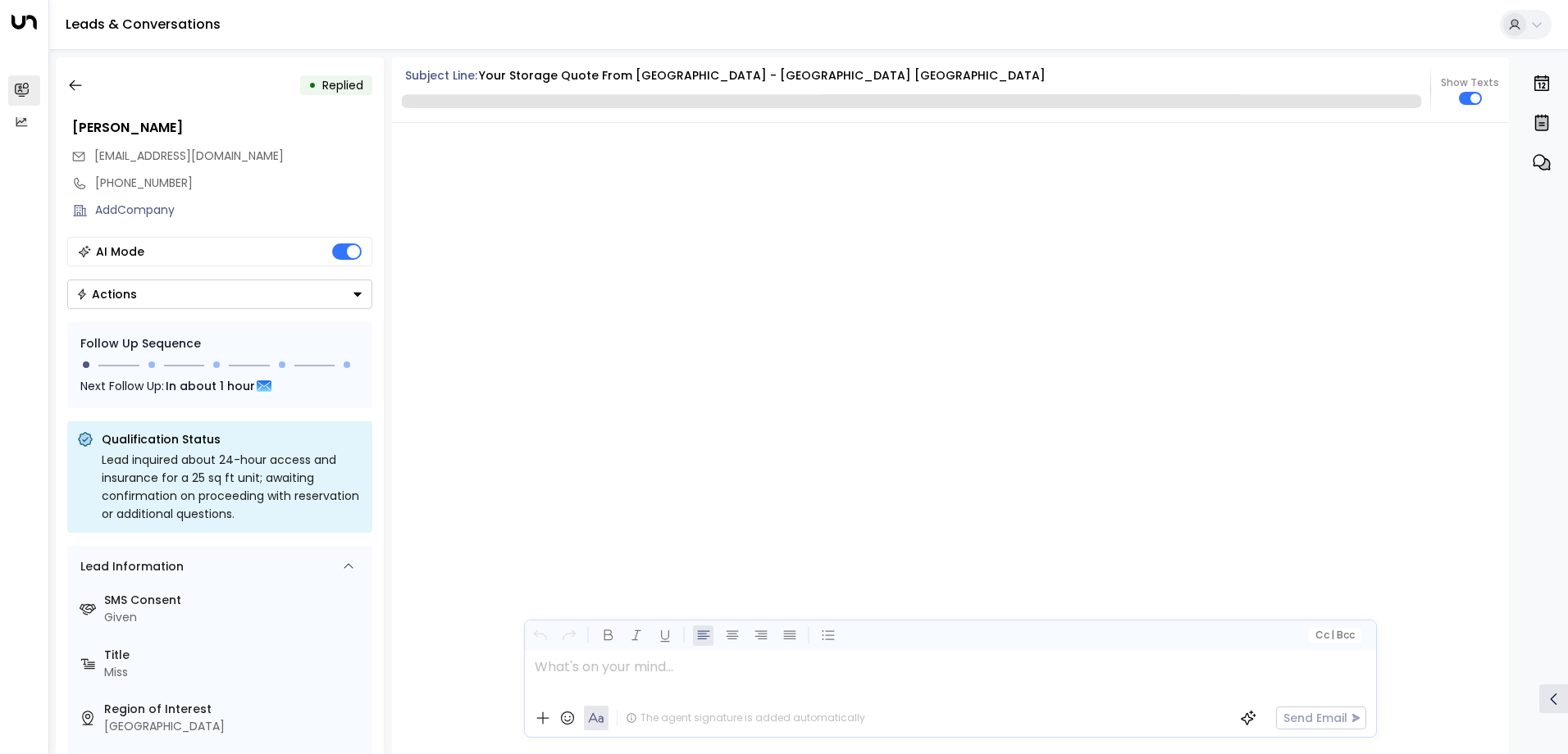 scroll, scrollTop: 4287, scrollLeft: 0, axis: vertical 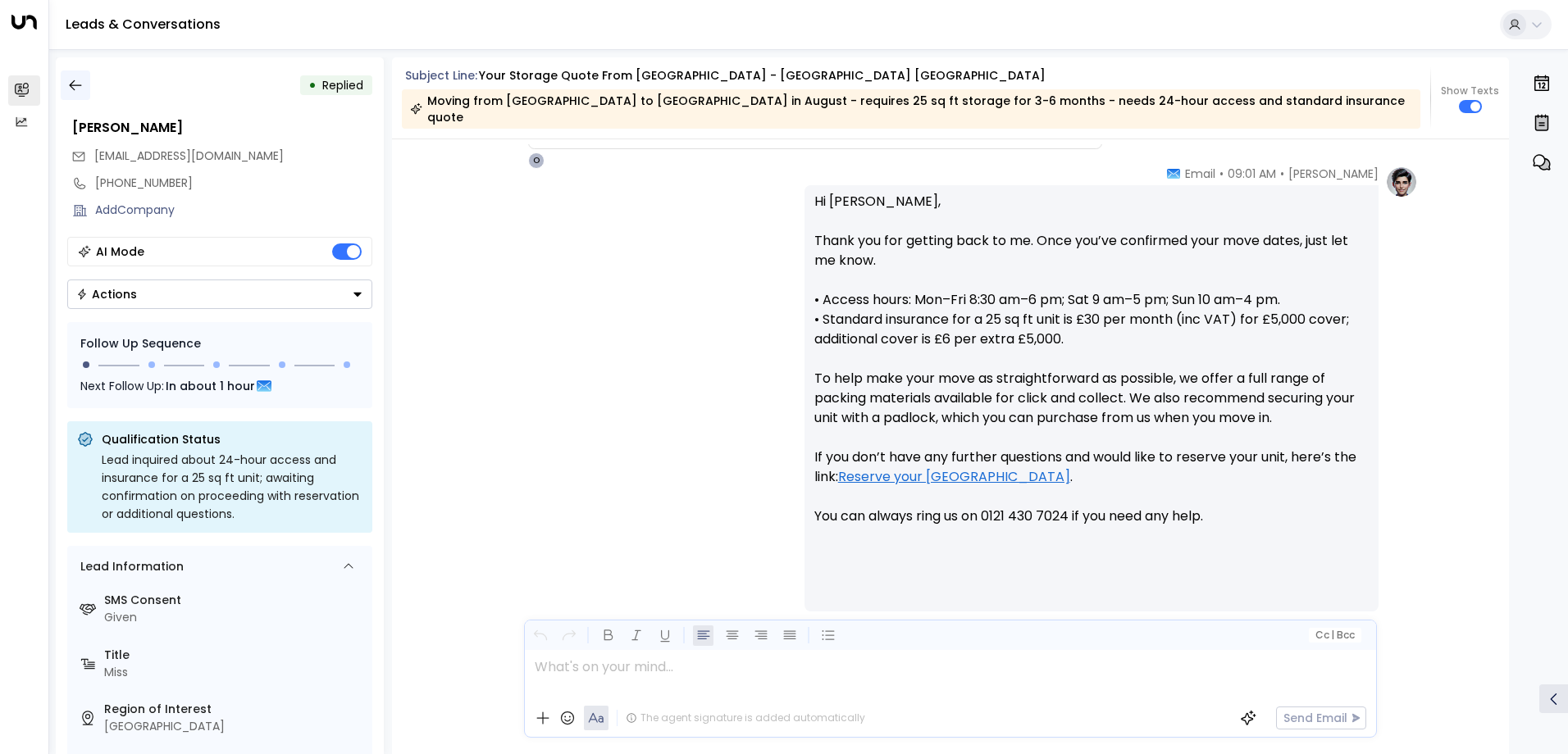 click at bounding box center (75, 85) 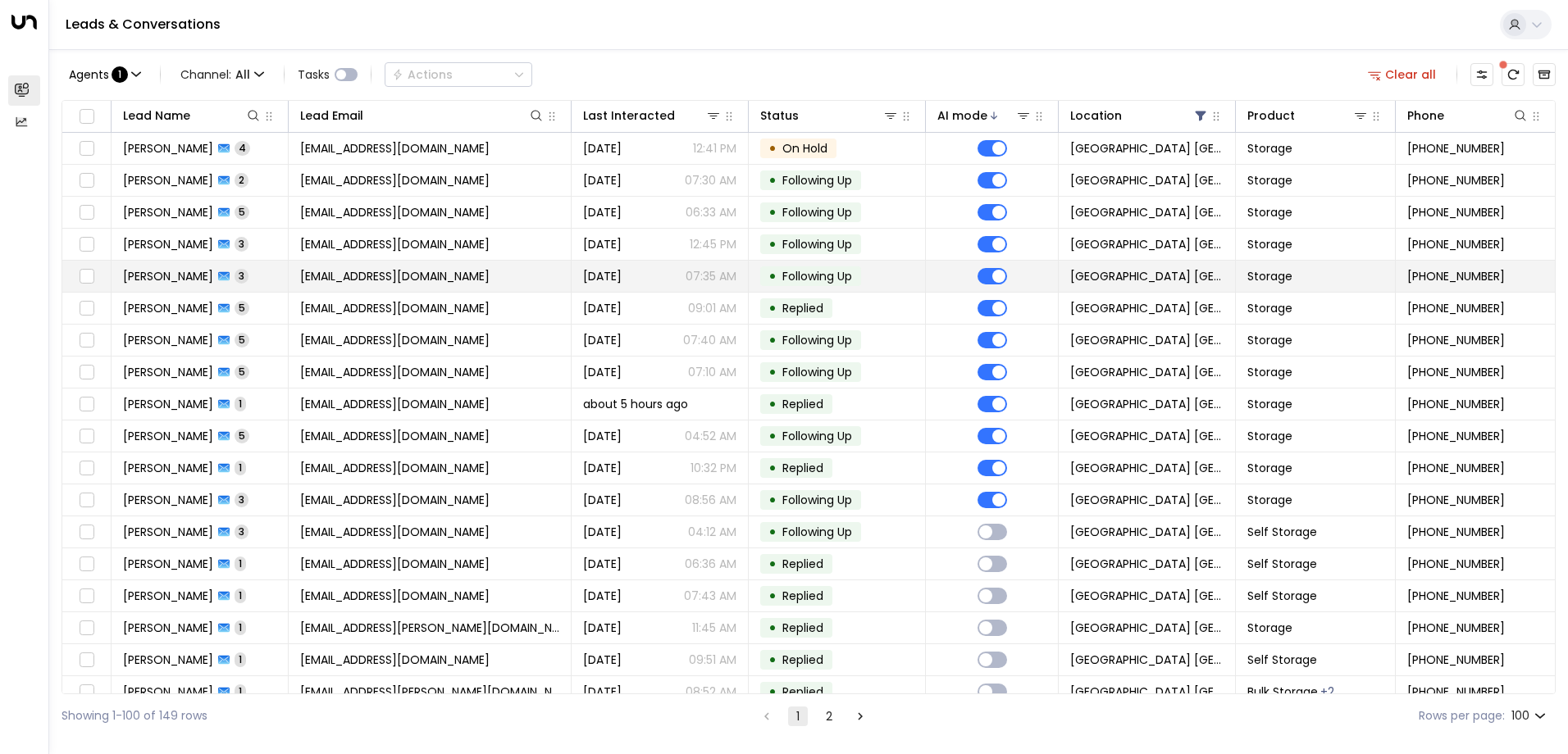 click on "[EMAIL_ADDRESS][DOMAIN_NAME]" at bounding box center [394, 276] 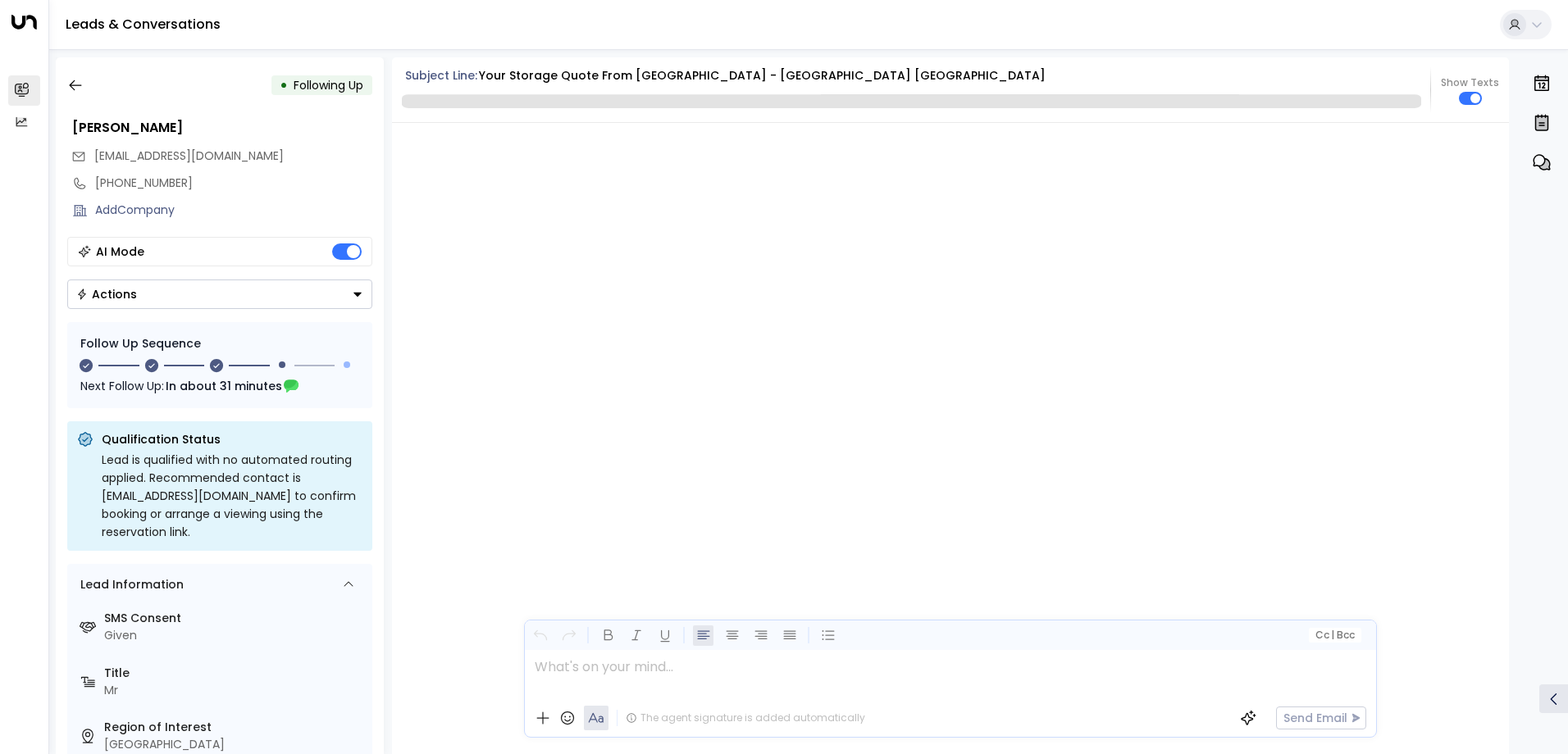 scroll, scrollTop: 2329, scrollLeft: 0, axis: vertical 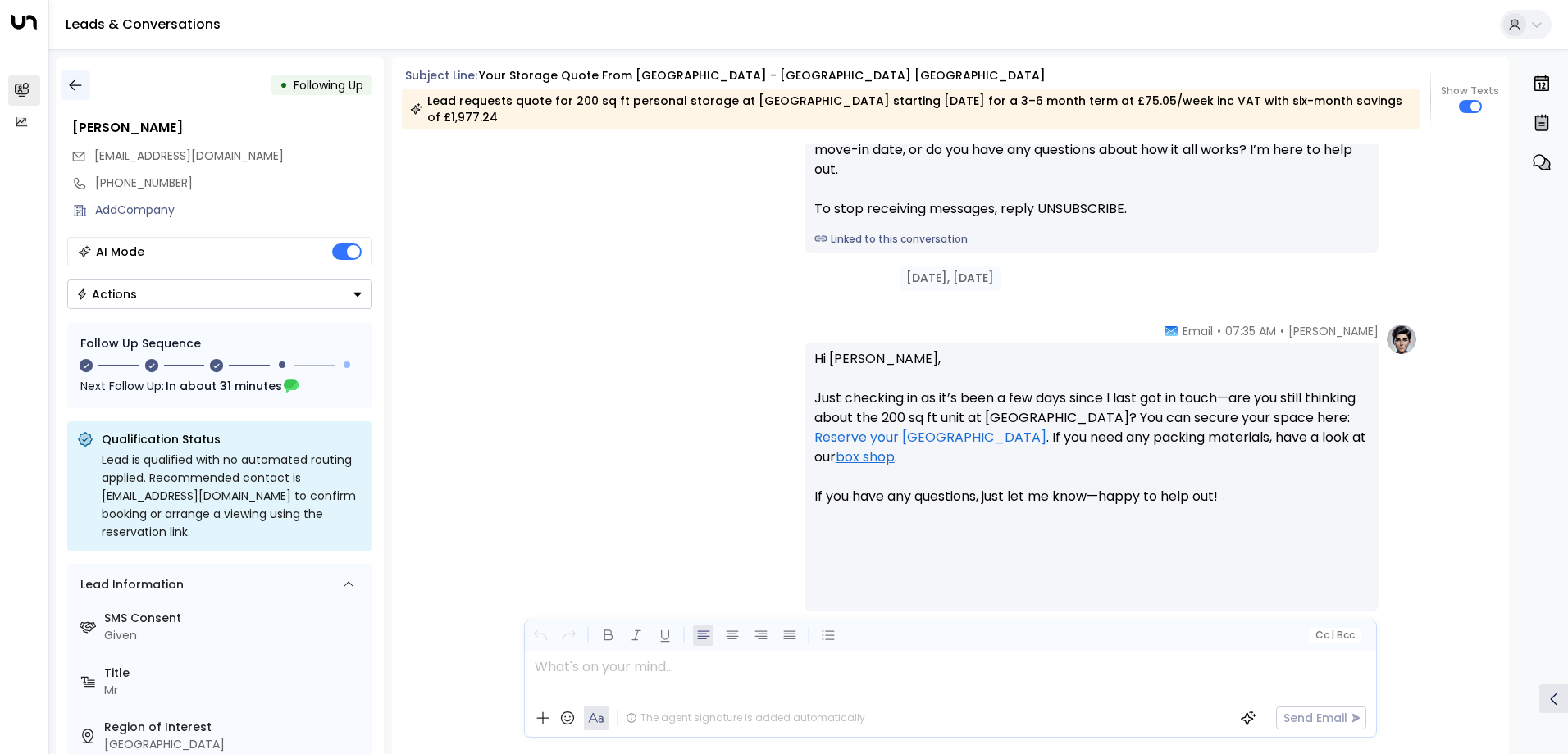 click 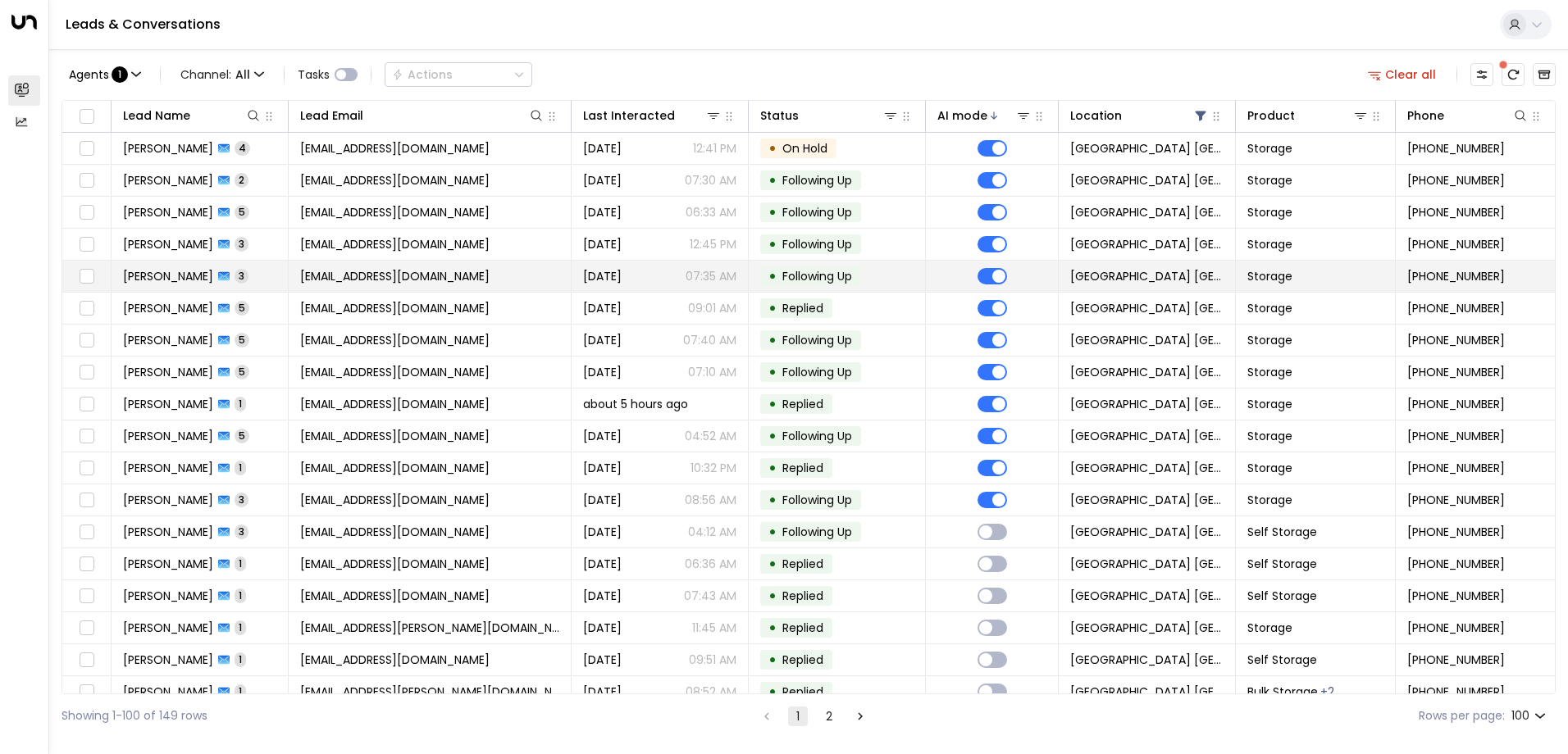 click on "[EMAIL_ADDRESS][DOMAIN_NAME]" at bounding box center (394, 276) 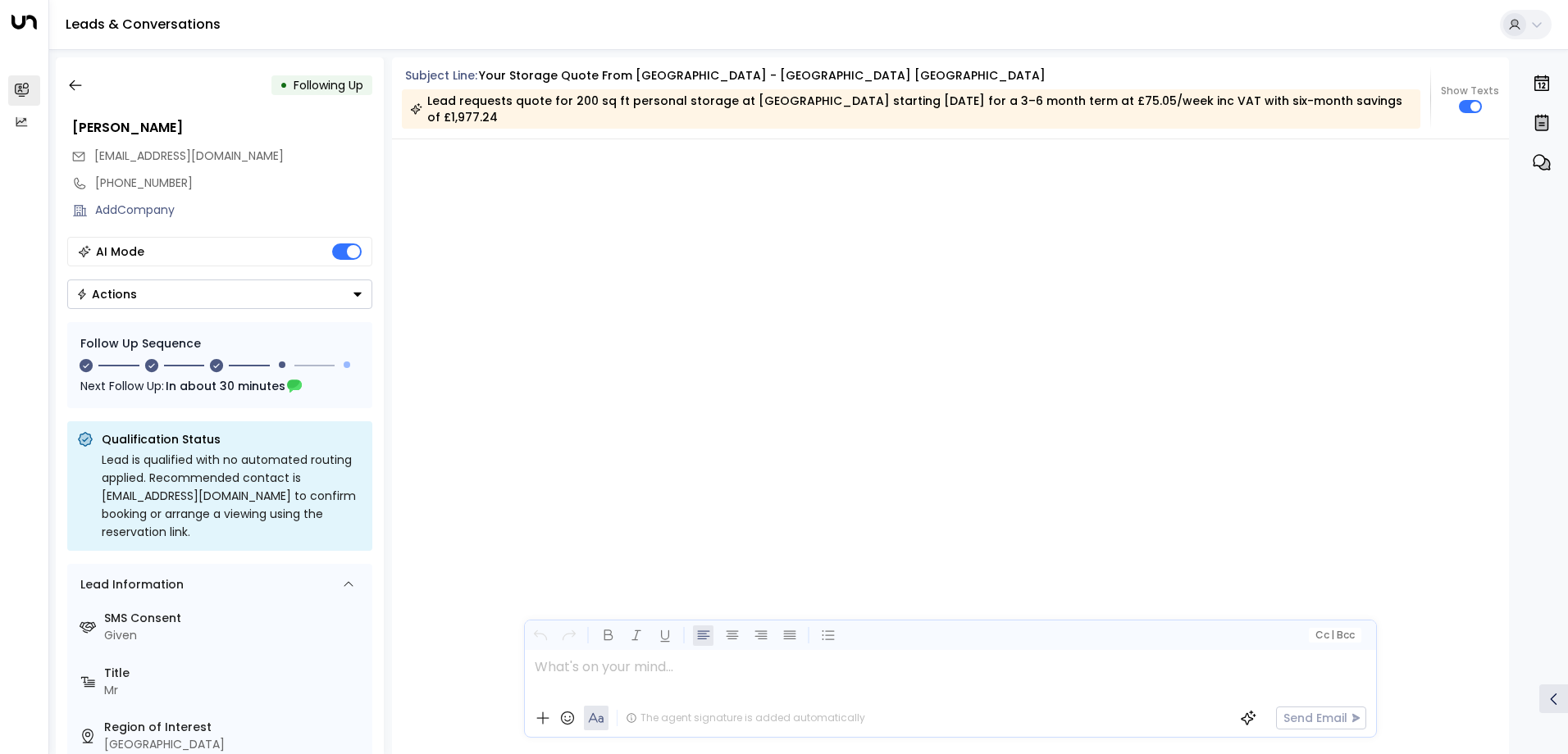 scroll, scrollTop: 2329, scrollLeft: 0, axis: vertical 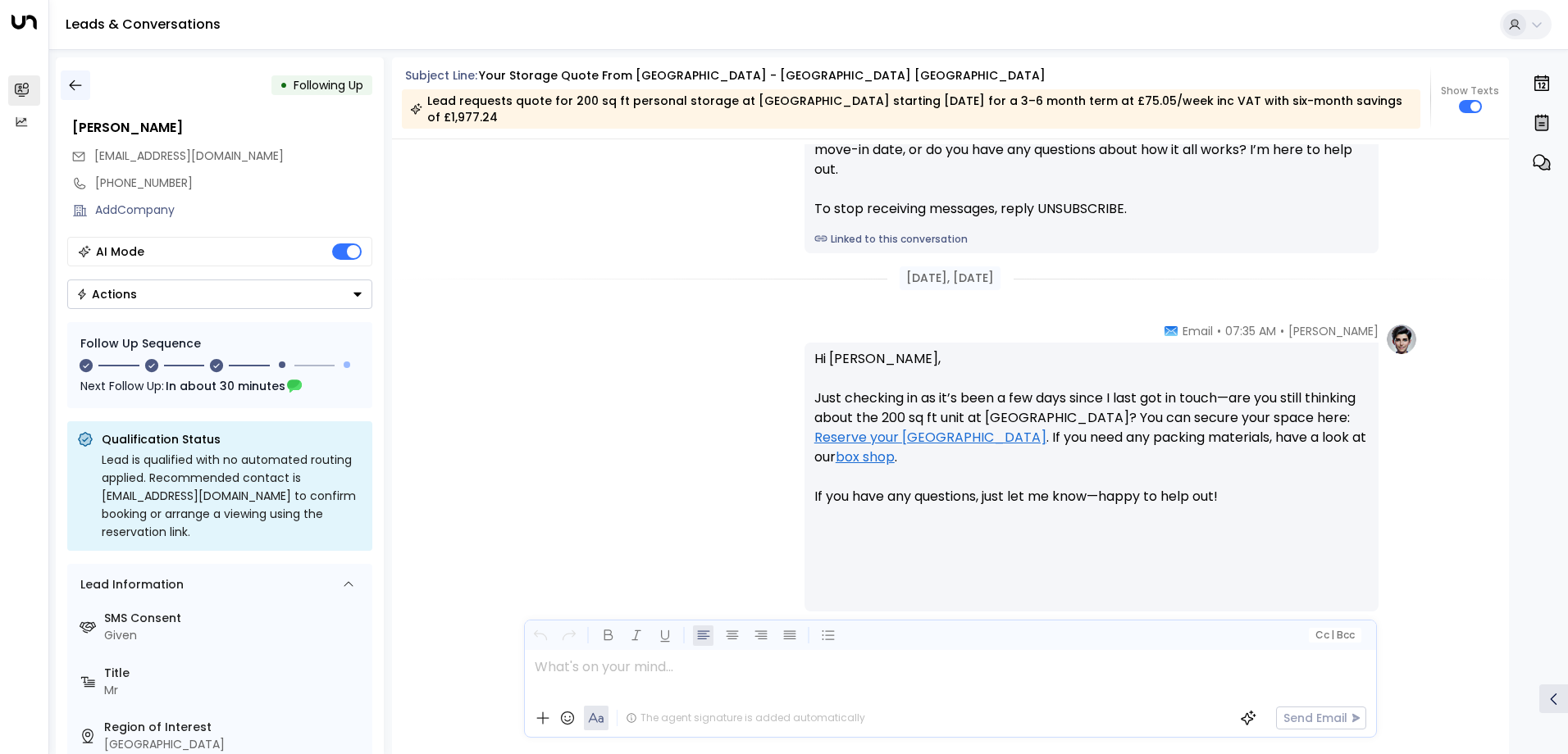 click 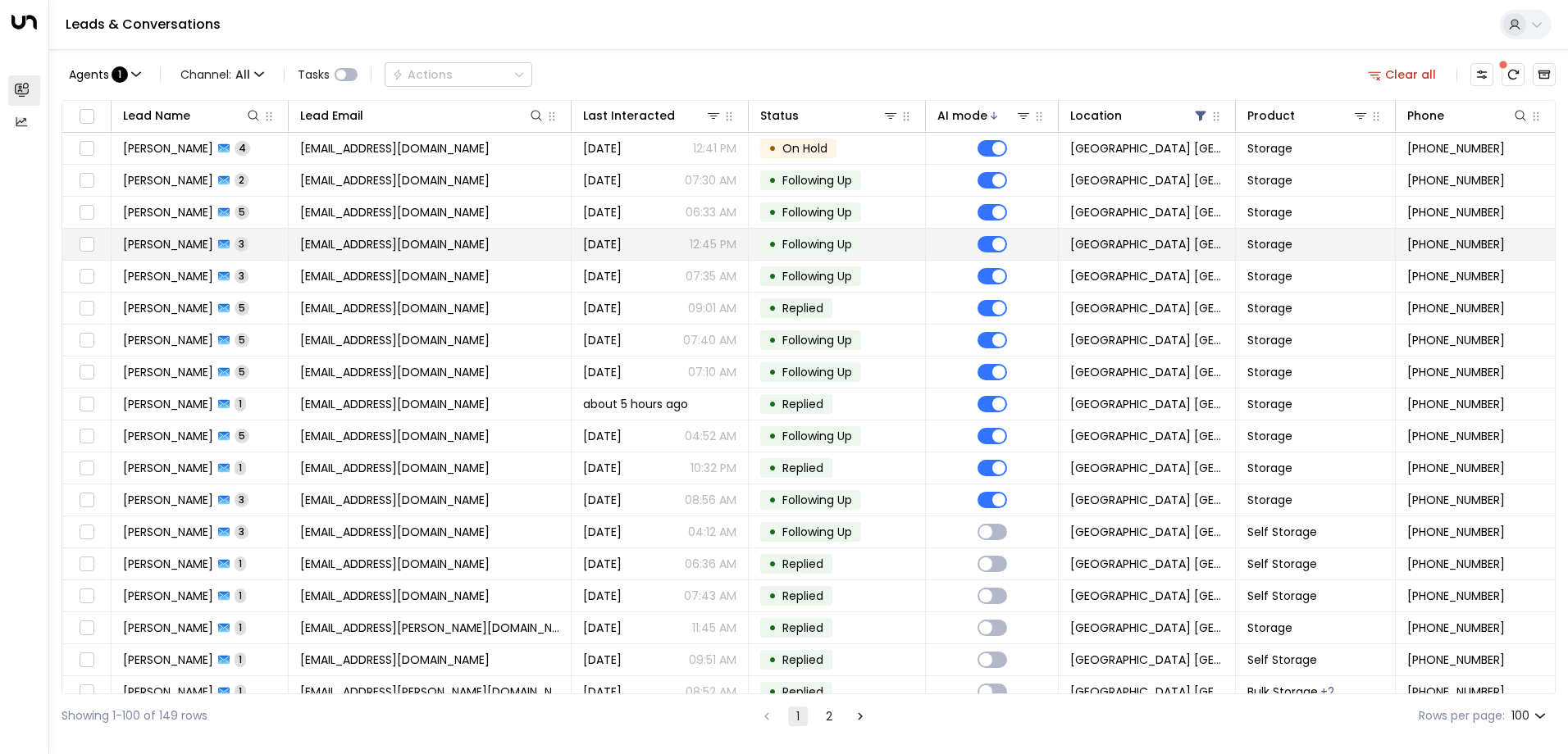 click on "[EMAIL_ADDRESS][DOMAIN_NAME]" at bounding box center (394, 244) 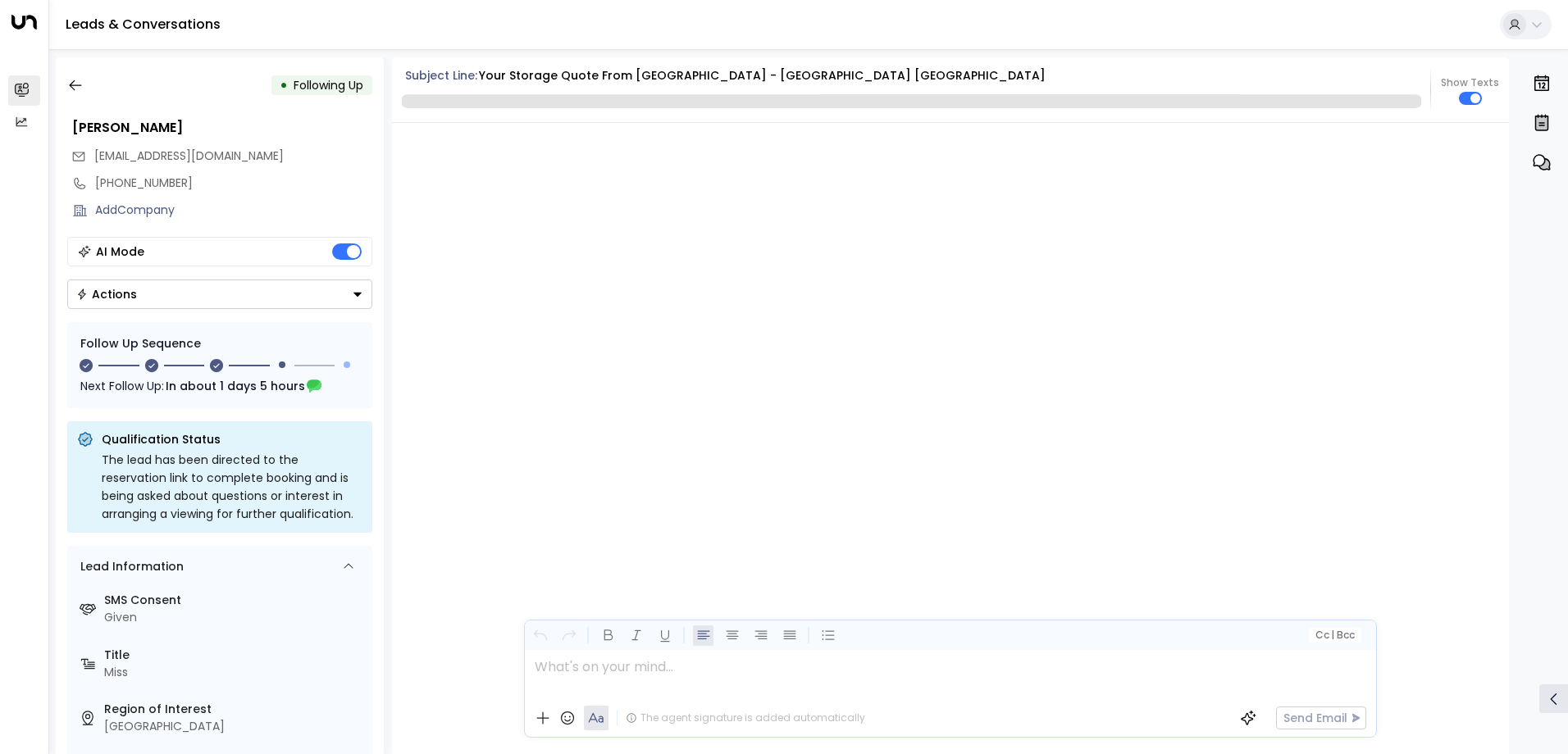 scroll, scrollTop: 2231, scrollLeft: 0, axis: vertical 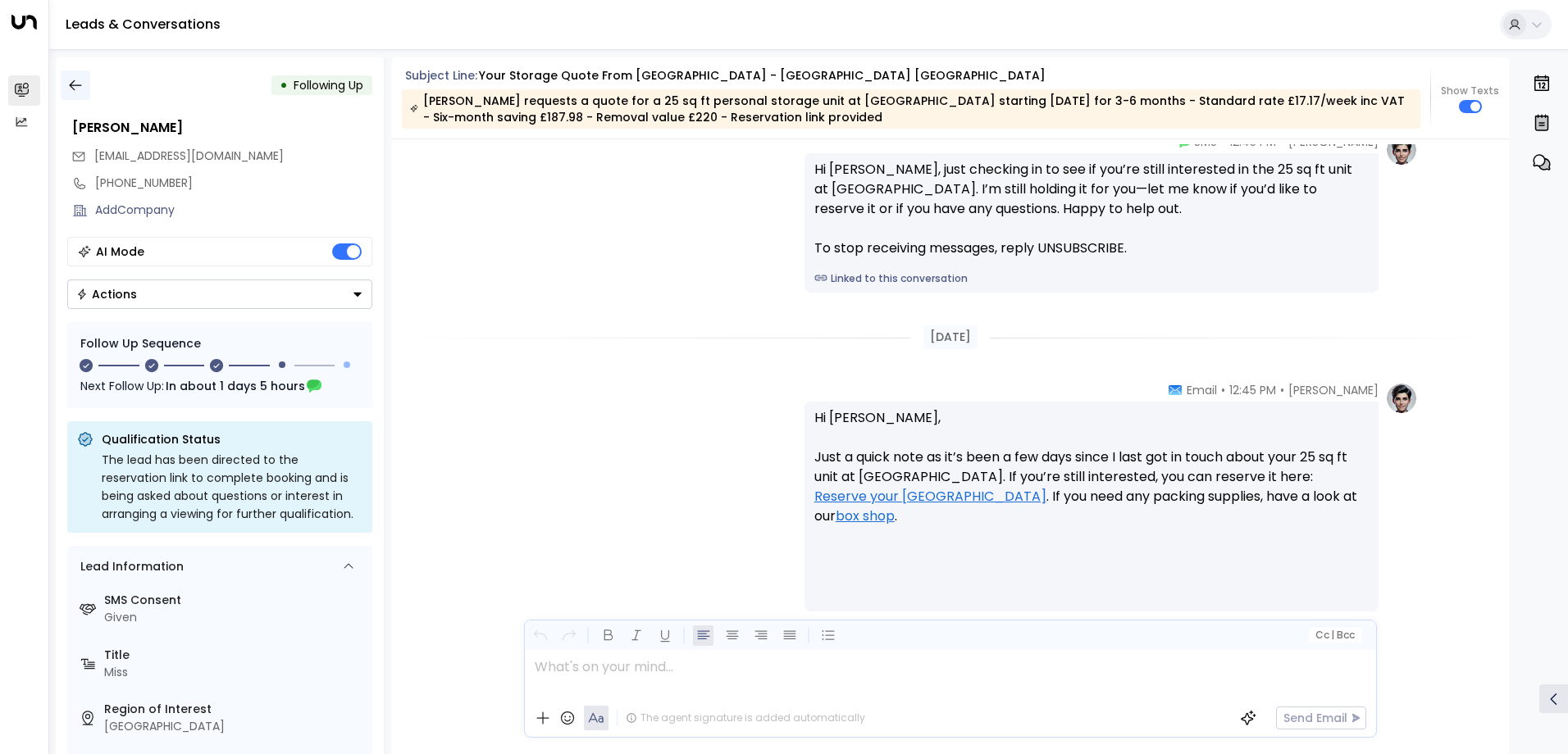 click 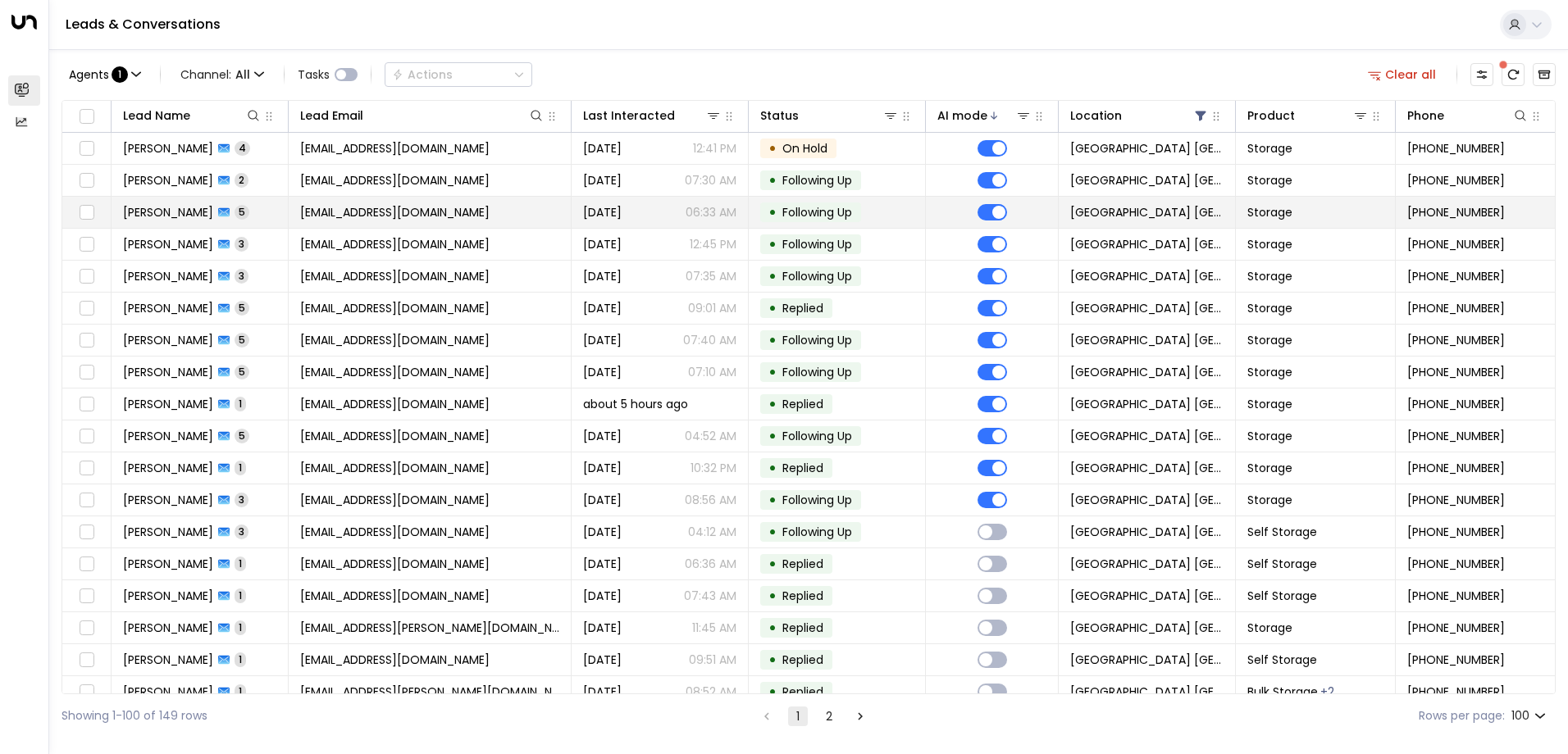 click on "[EMAIL_ADDRESS][DOMAIN_NAME]" at bounding box center (394, 212) 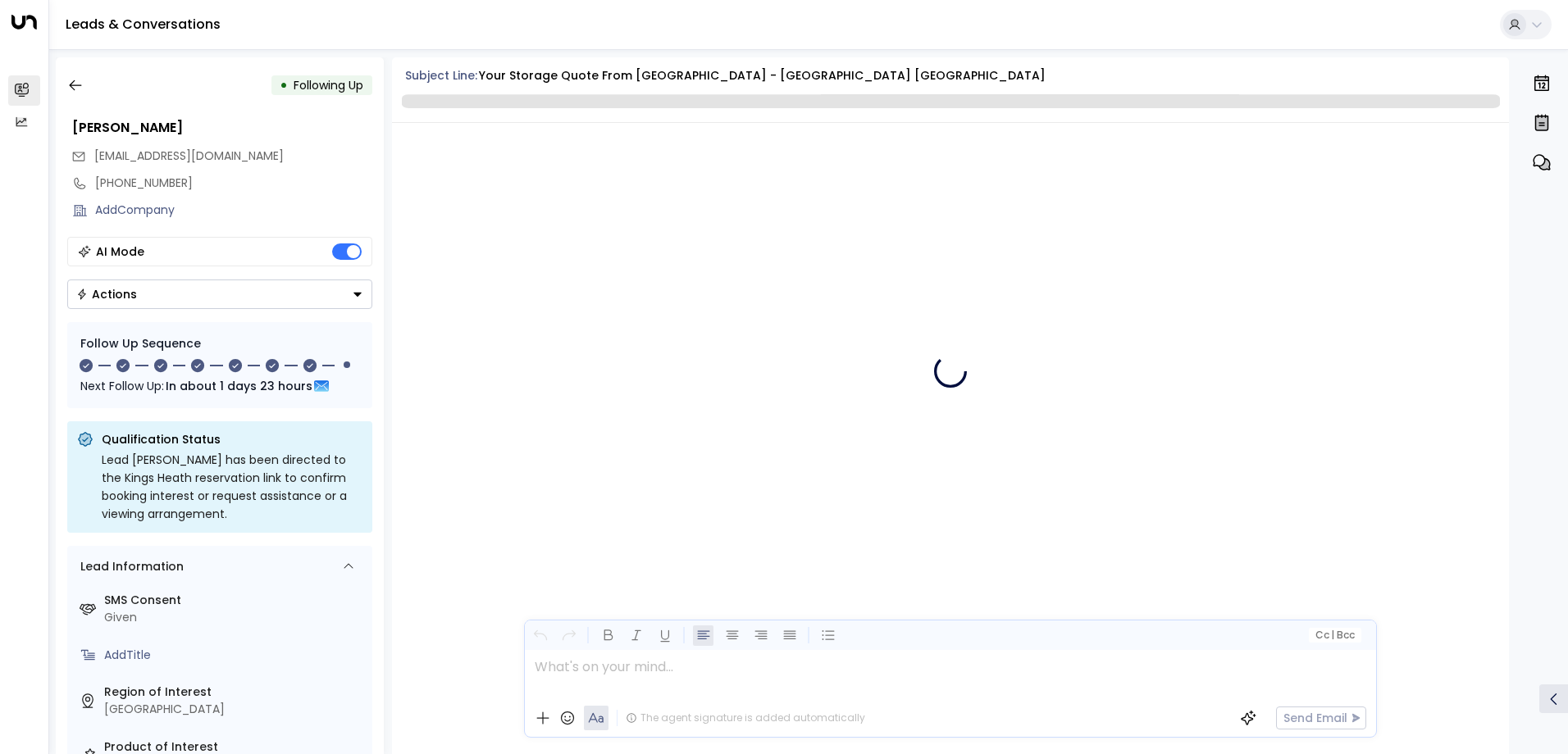 scroll, scrollTop: 5096, scrollLeft: 0, axis: vertical 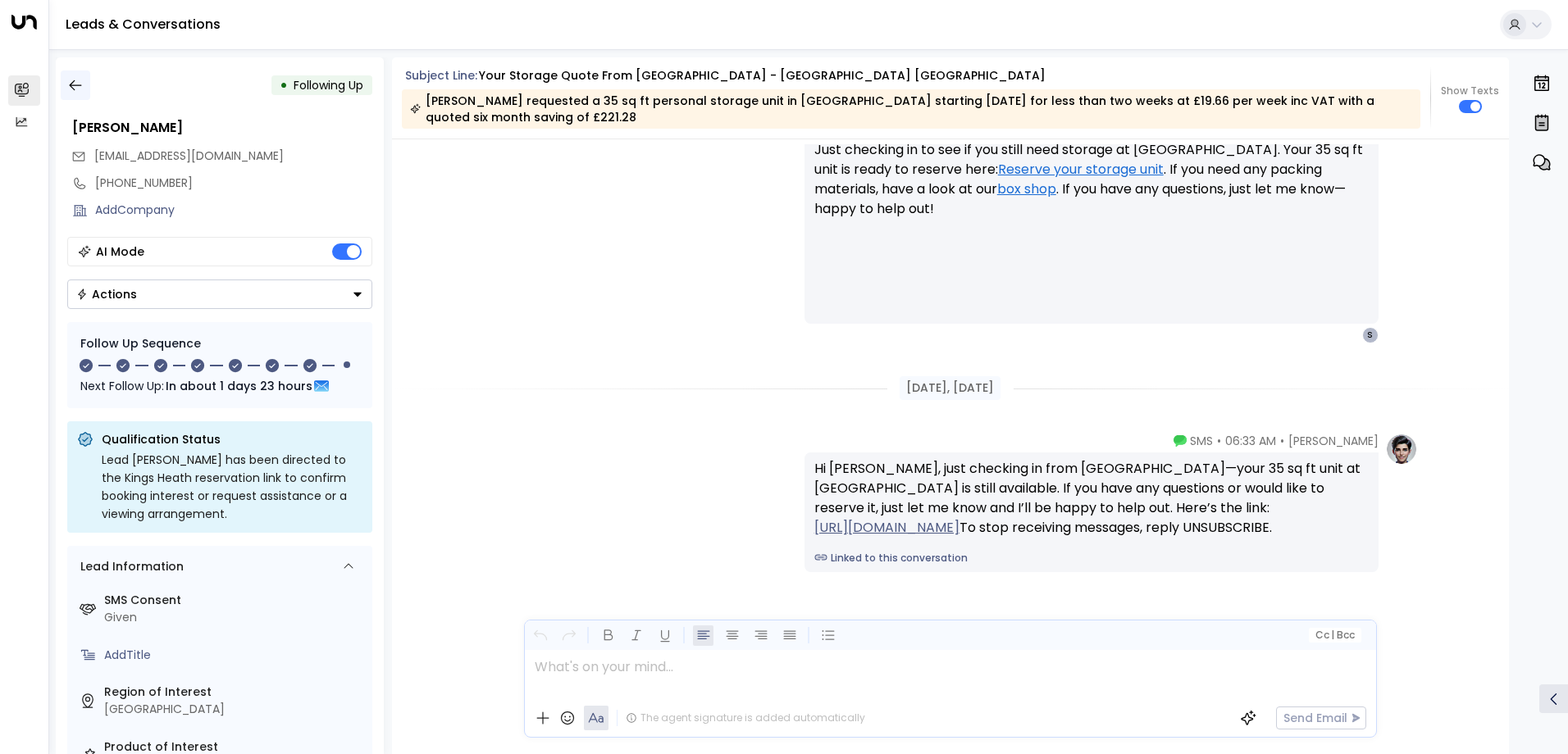 click 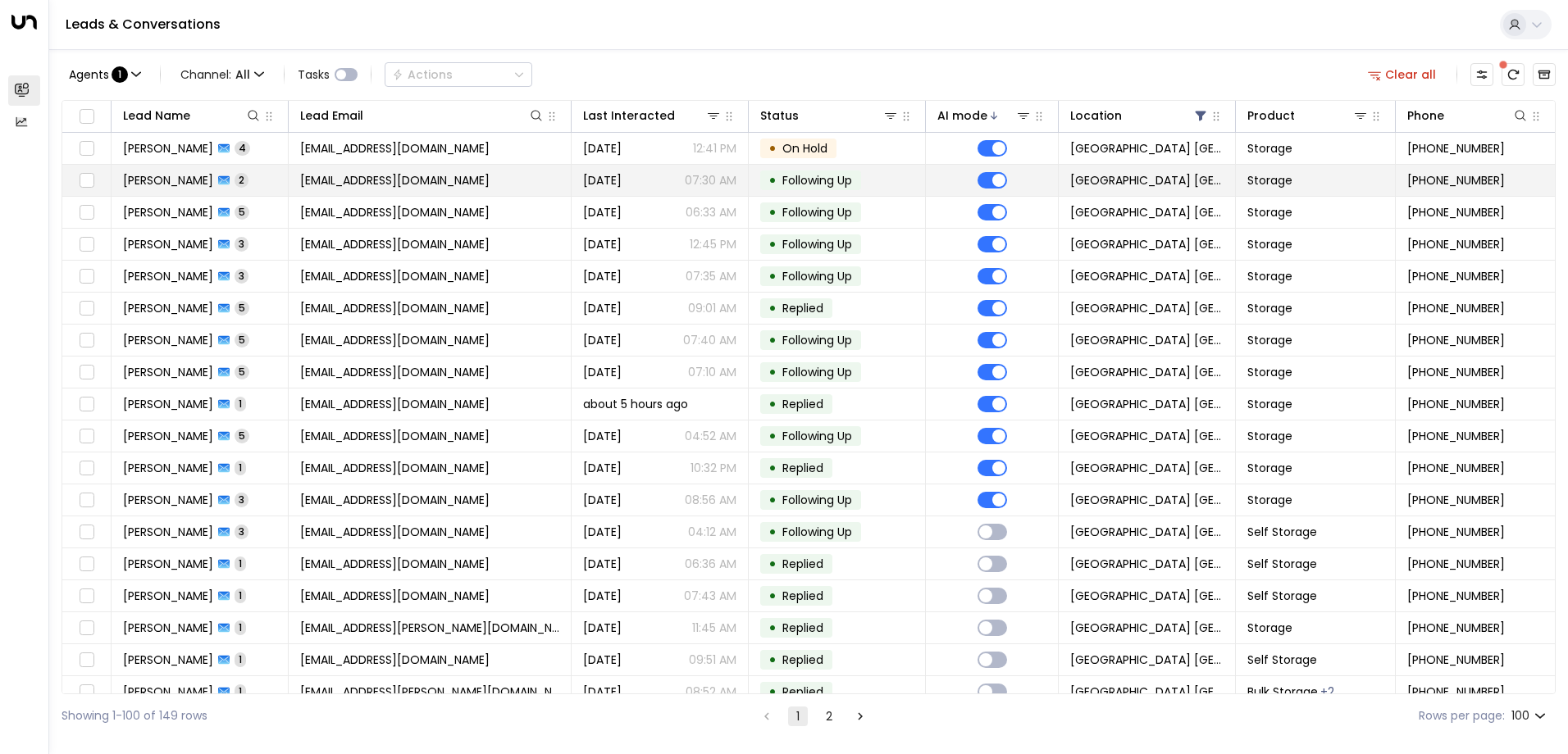 click on "[EMAIL_ADDRESS][DOMAIN_NAME]" at bounding box center (394, 180) 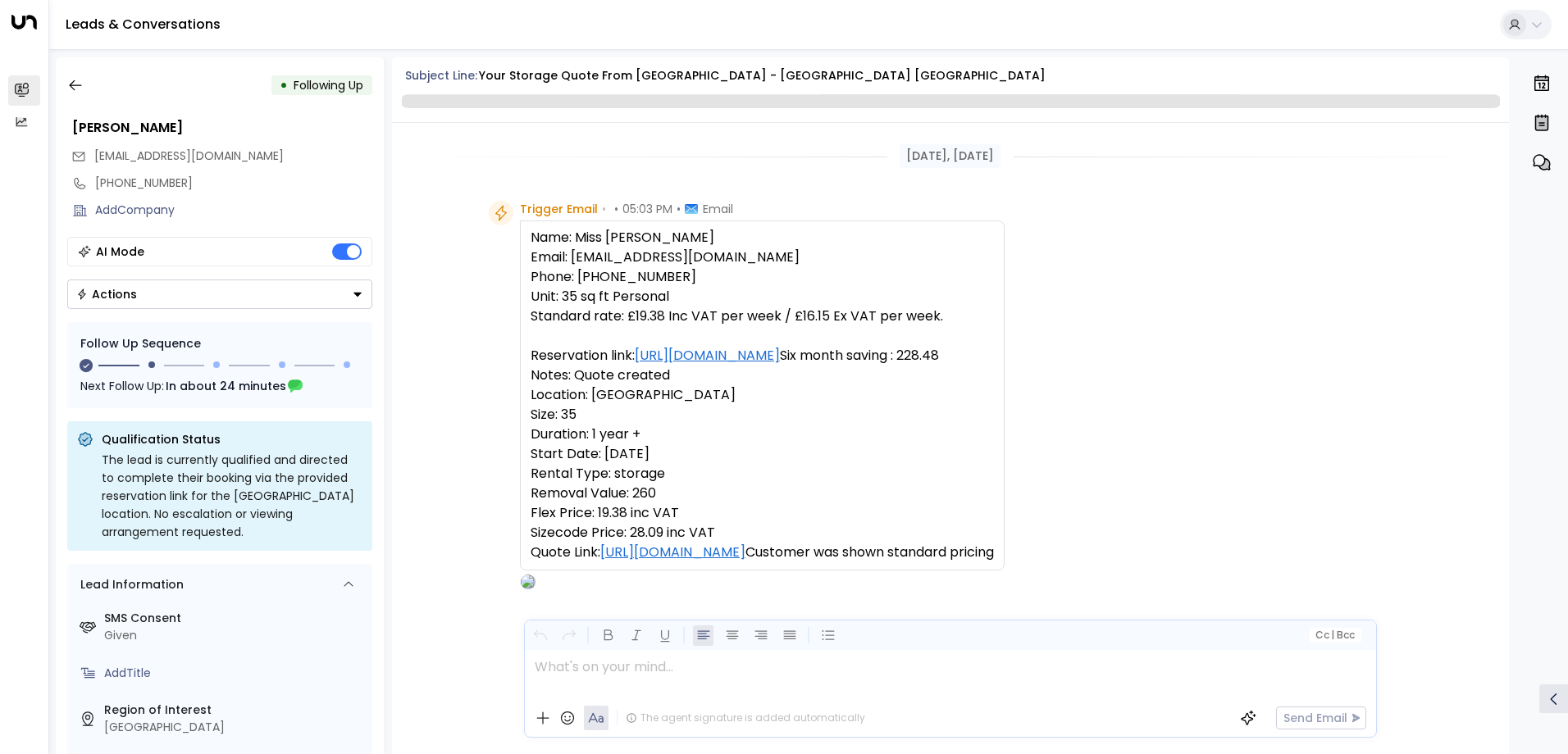 scroll, scrollTop: 1307, scrollLeft: 0, axis: vertical 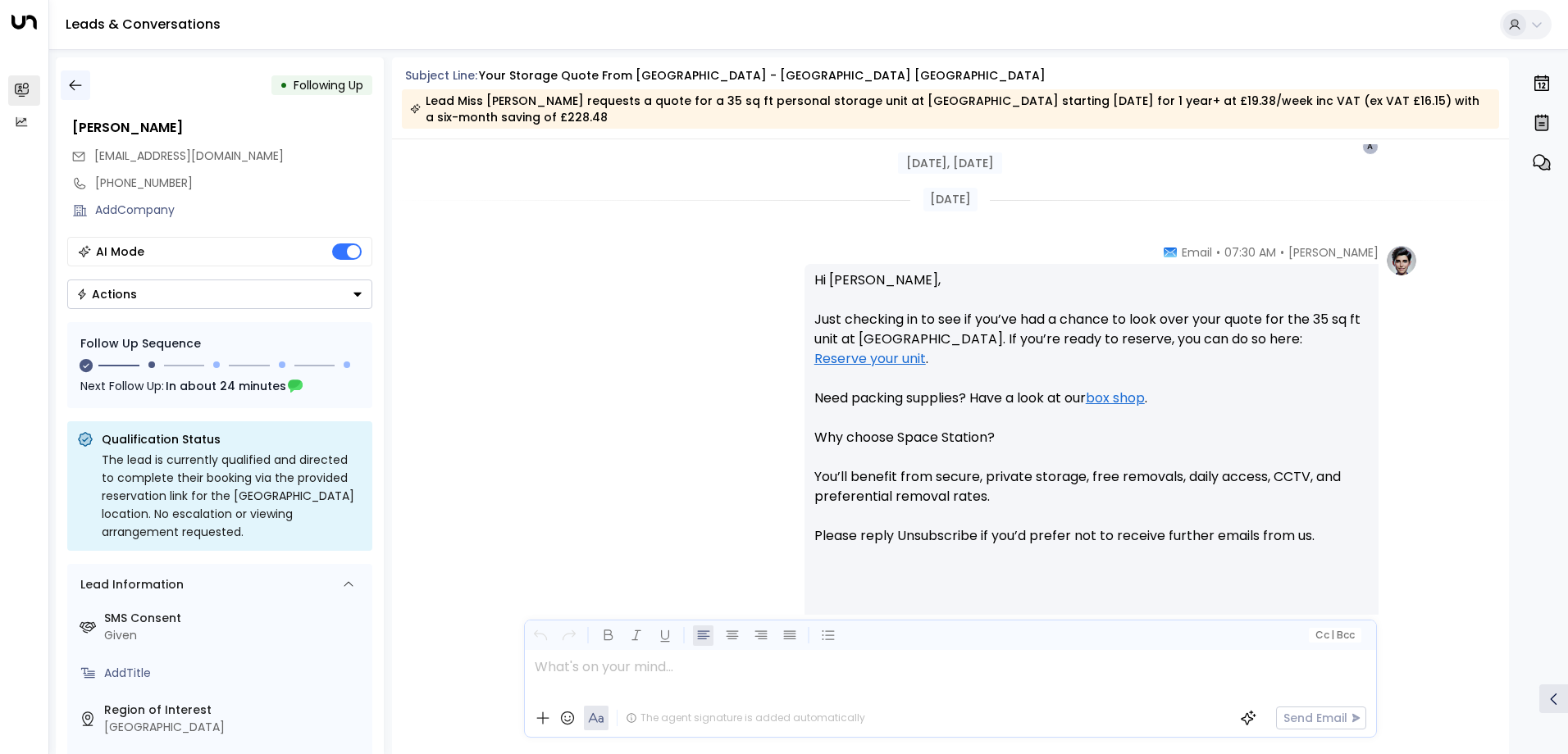 click at bounding box center [75, 85] 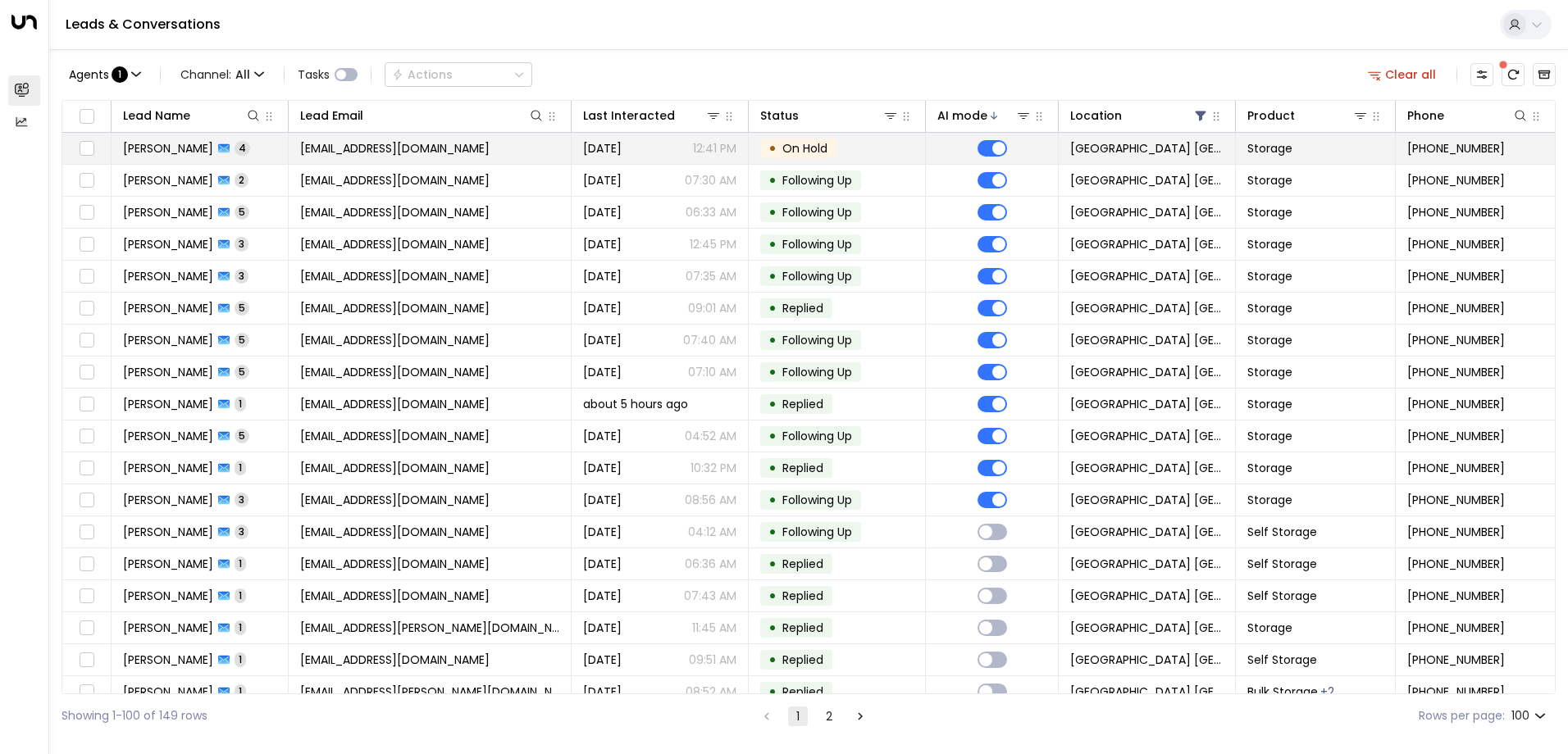 click on "12:41 PM" at bounding box center [714, 148] 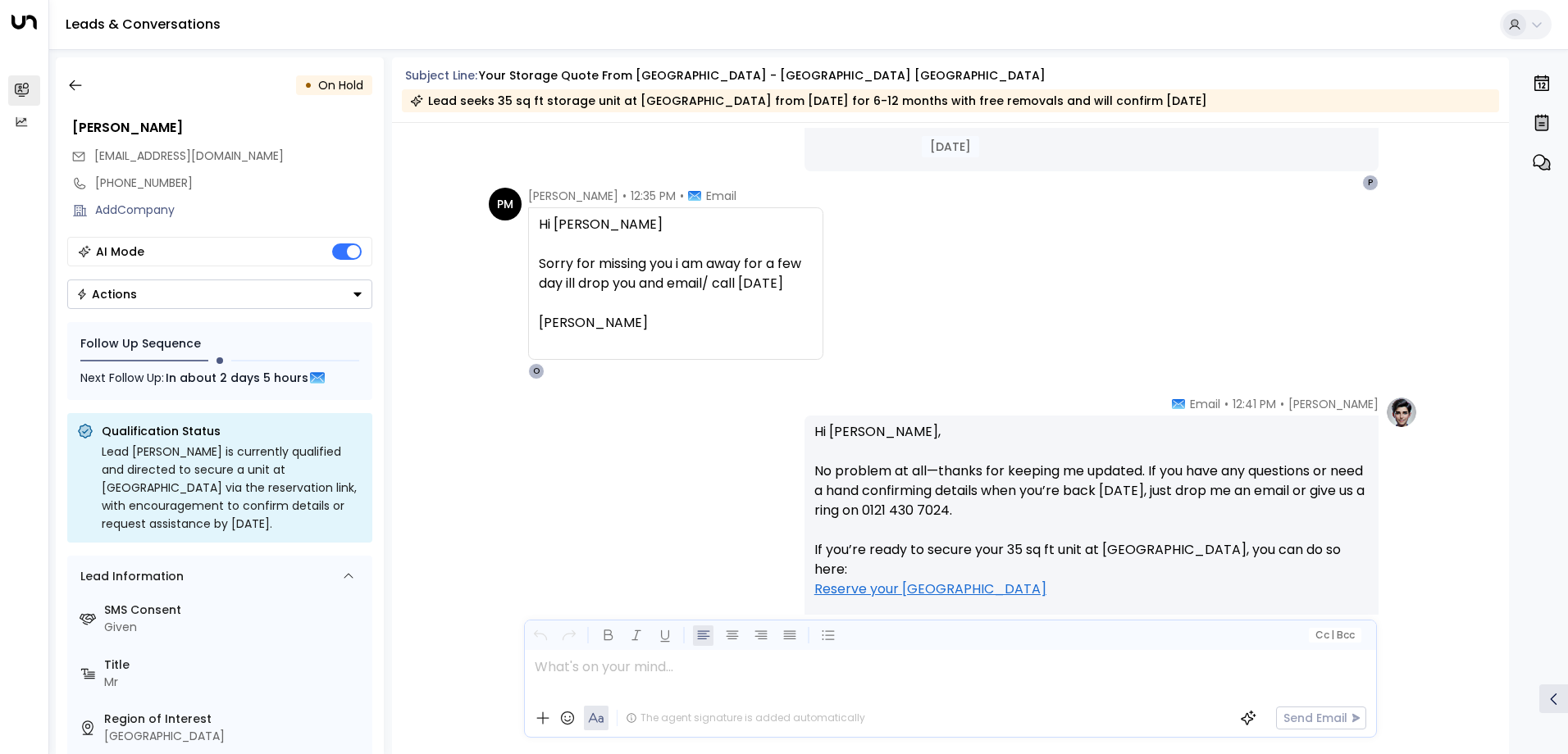 scroll, scrollTop: 1548, scrollLeft: 0, axis: vertical 